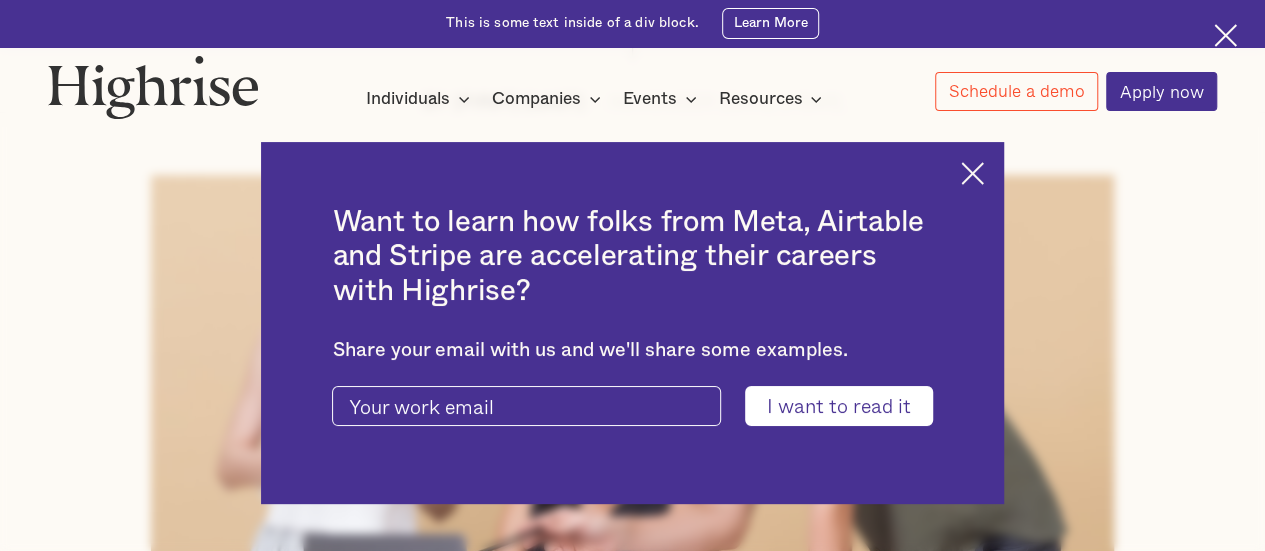 scroll, scrollTop: 541, scrollLeft: 0, axis: vertical 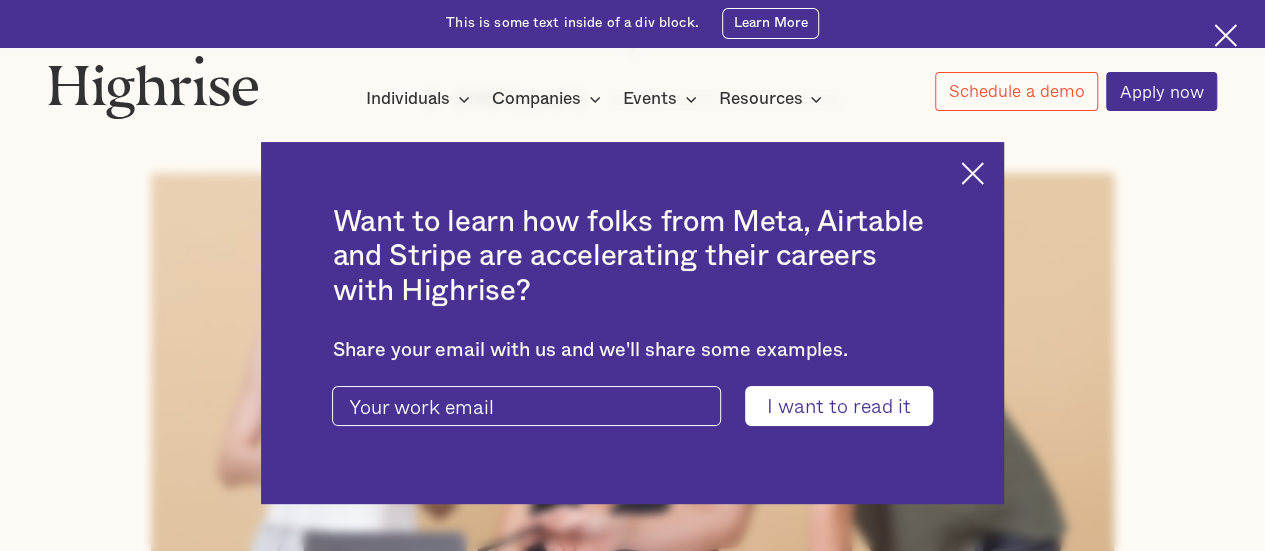 click at bounding box center (972, 173) 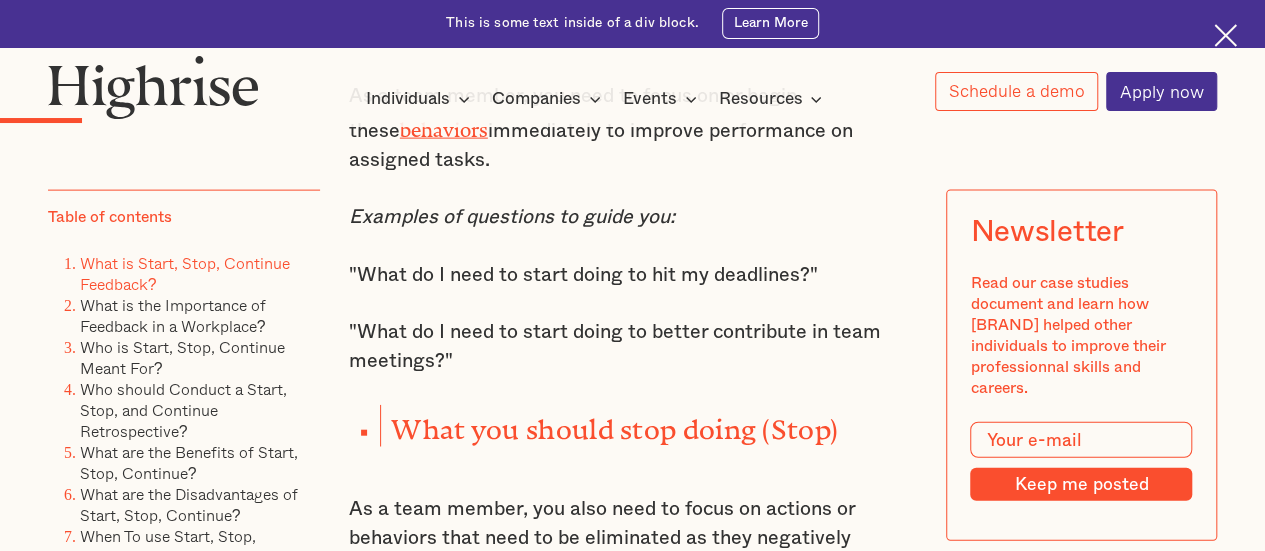 scroll, scrollTop: 2174, scrollLeft: 0, axis: vertical 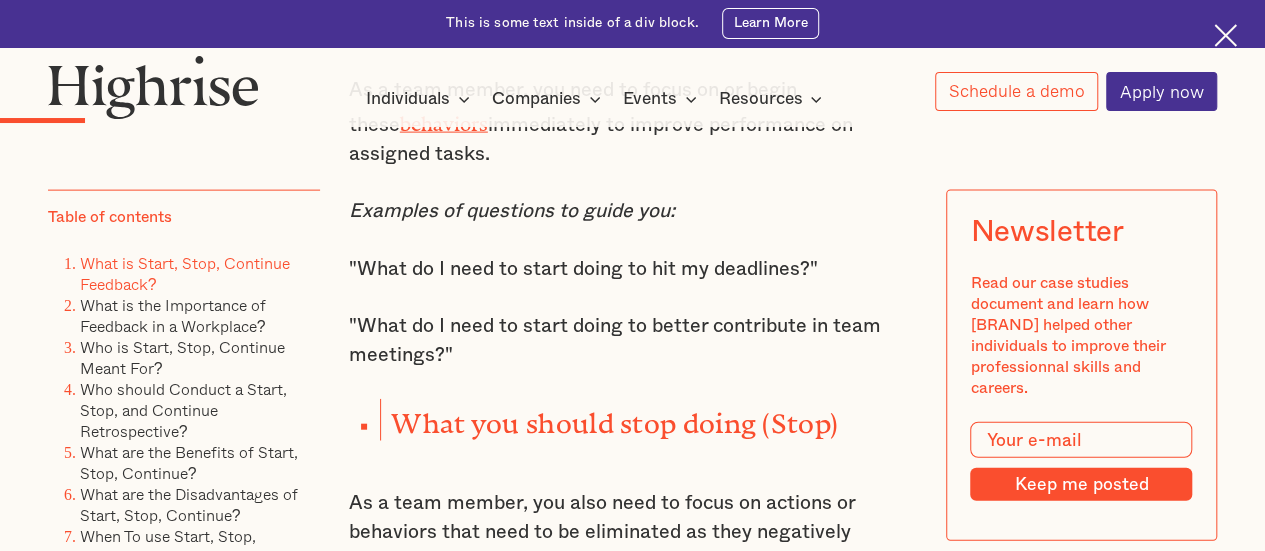 click on ""What do I need to start doing to hit my deadlines?"" at bounding box center [633, 270] 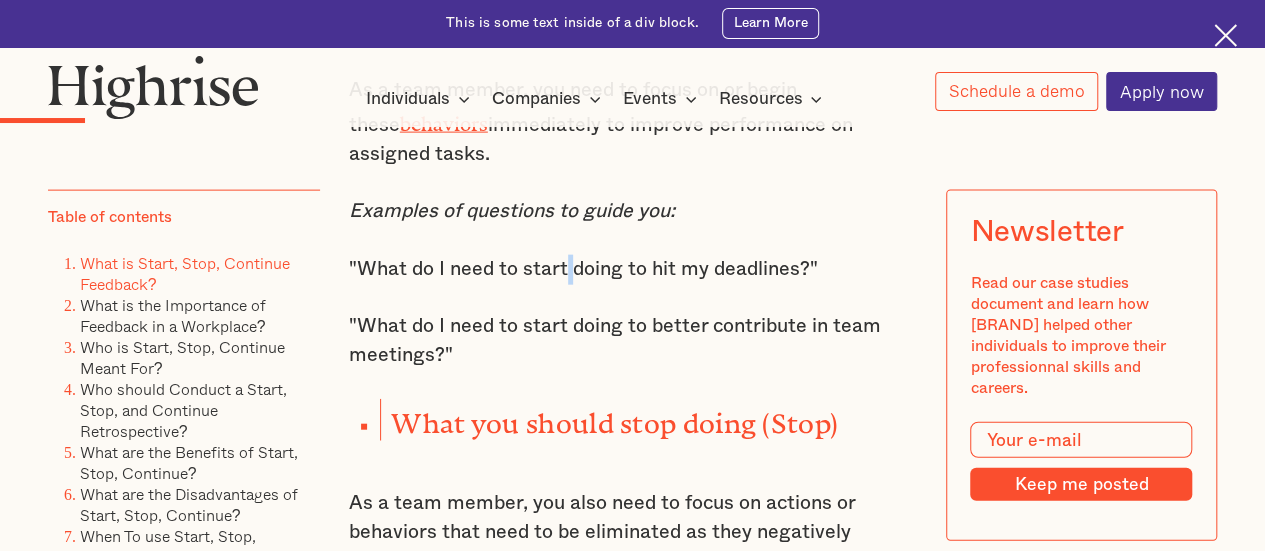 click on ""What do I need to start doing to hit my deadlines?"" at bounding box center (633, 270) 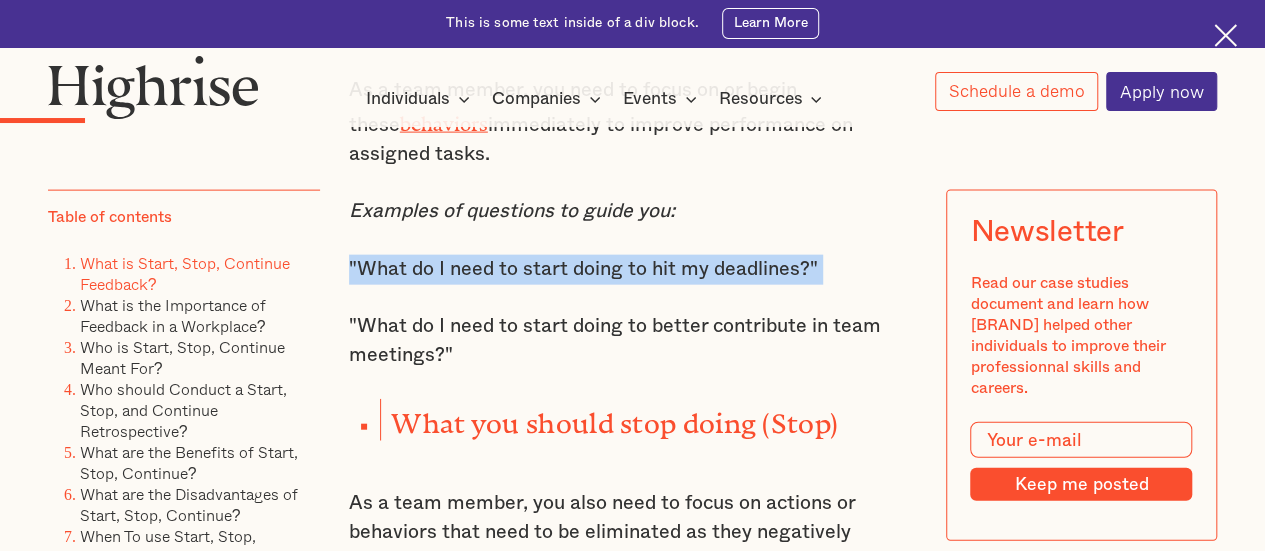 click on ""What do I need to start doing to hit my deadlines?"" at bounding box center (633, 270) 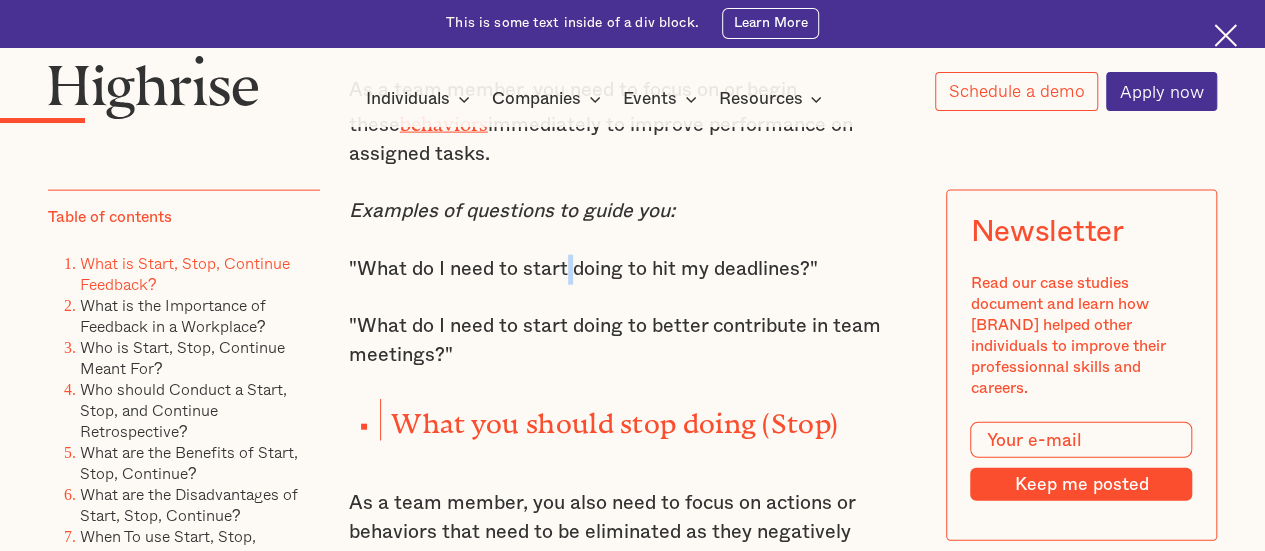 click on ""What do I need to start doing to hit my deadlines?"" at bounding box center (633, 270) 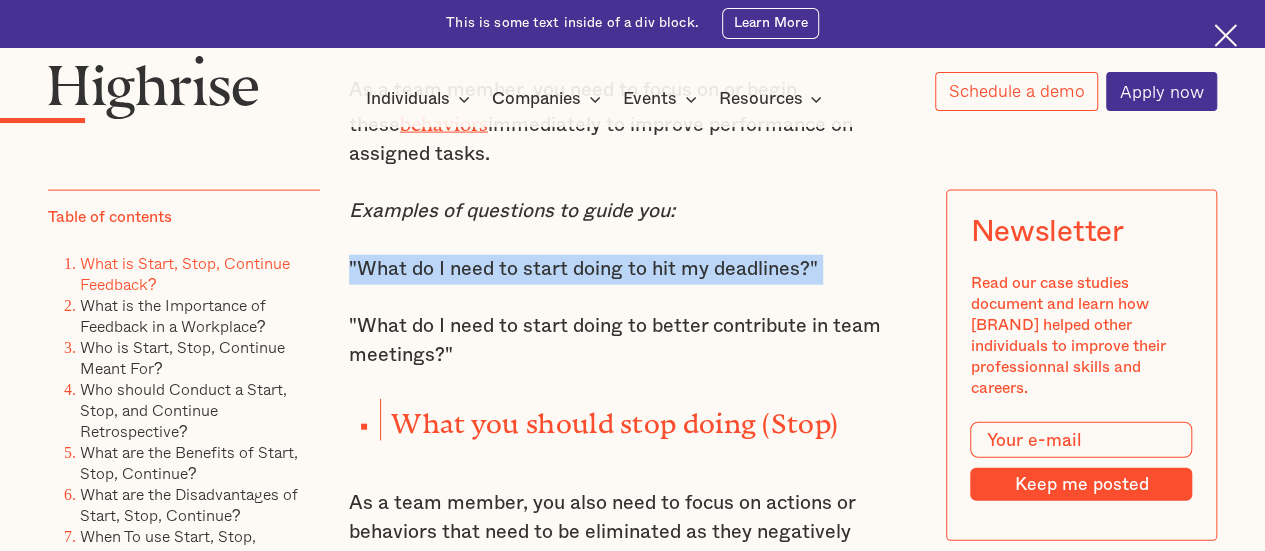 click on ""What do I need to start doing to hit my deadlines?"" at bounding box center (633, 270) 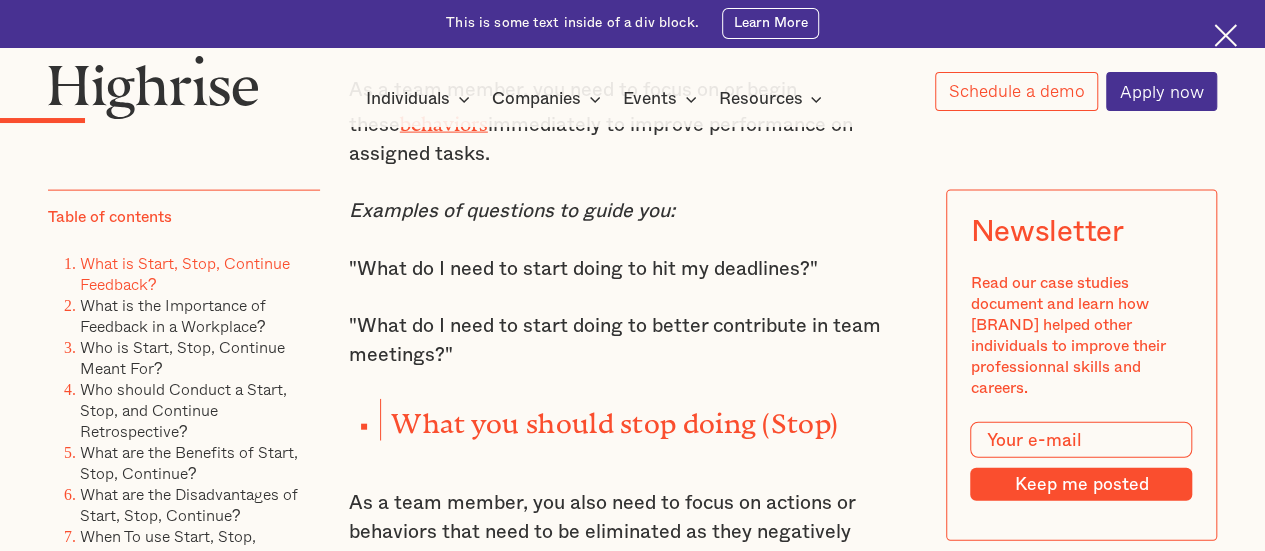 click on ""What do I need to start doing to better contribute in team meetings?"" at bounding box center [633, 341] 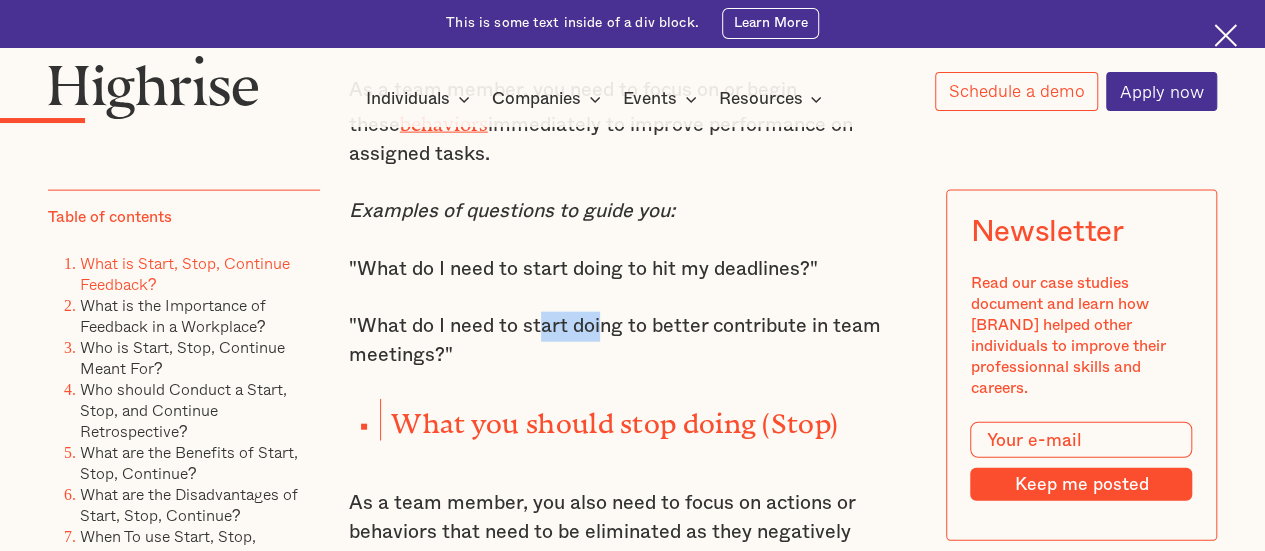 click on ""What do I need to start doing to better contribute in team meetings?"" at bounding box center (633, 341) 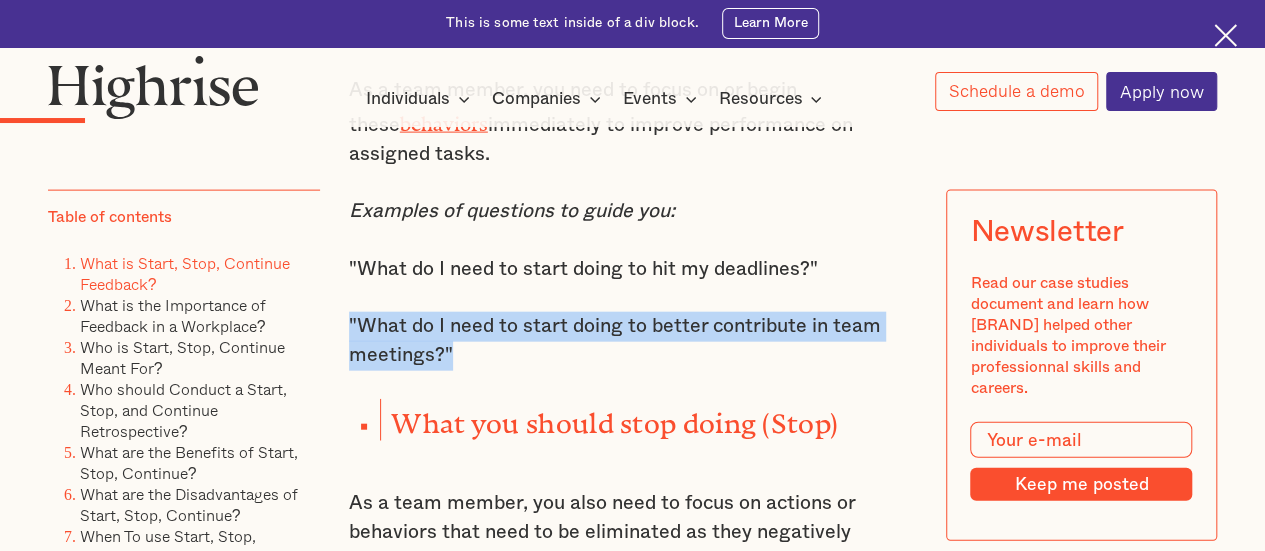 click on ""What do I need to start doing to better contribute in team meetings?"" at bounding box center (633, 341) 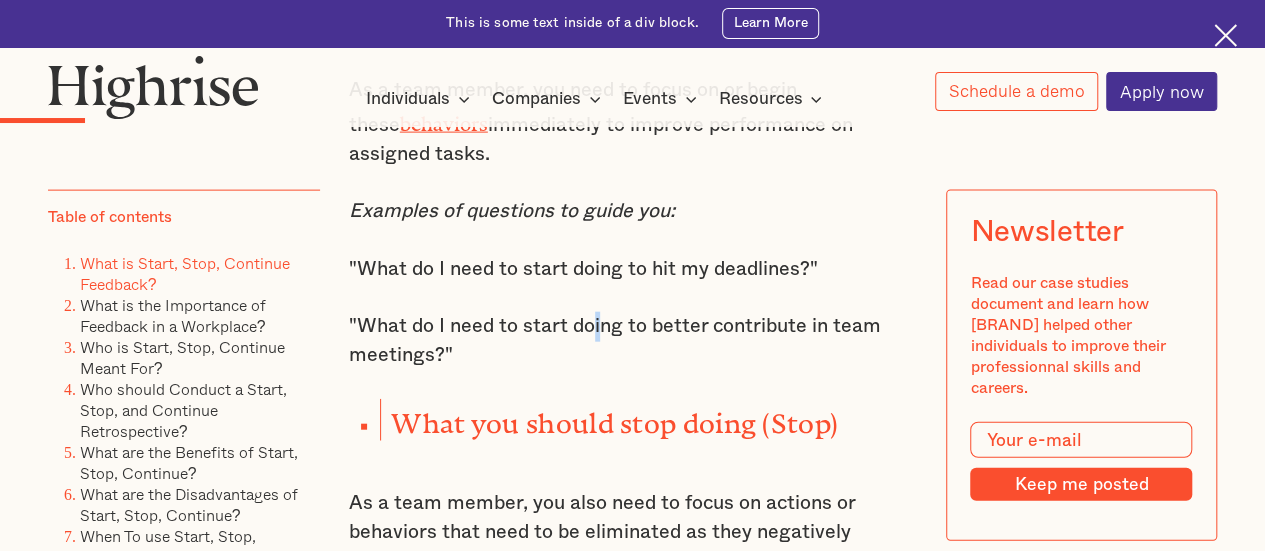 click on ""What do I need to start doing to better contribute in team meetings?"" at bounding box center (633, 341) 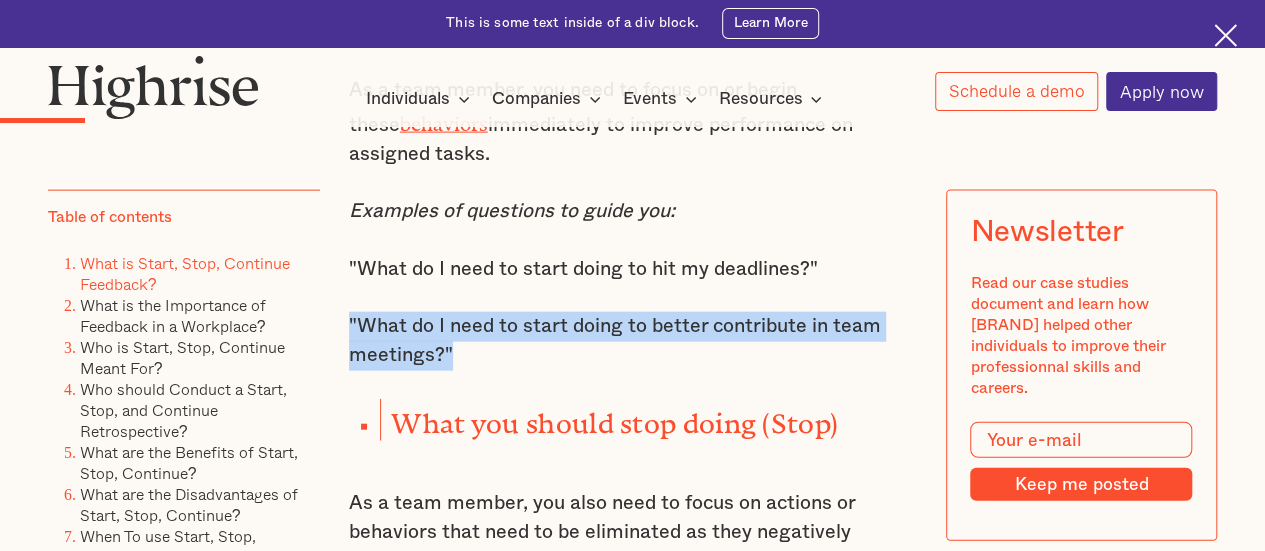 click on ""What do I need to start doing to better contribute in team meetings?"" at bounding box center [633, 341] 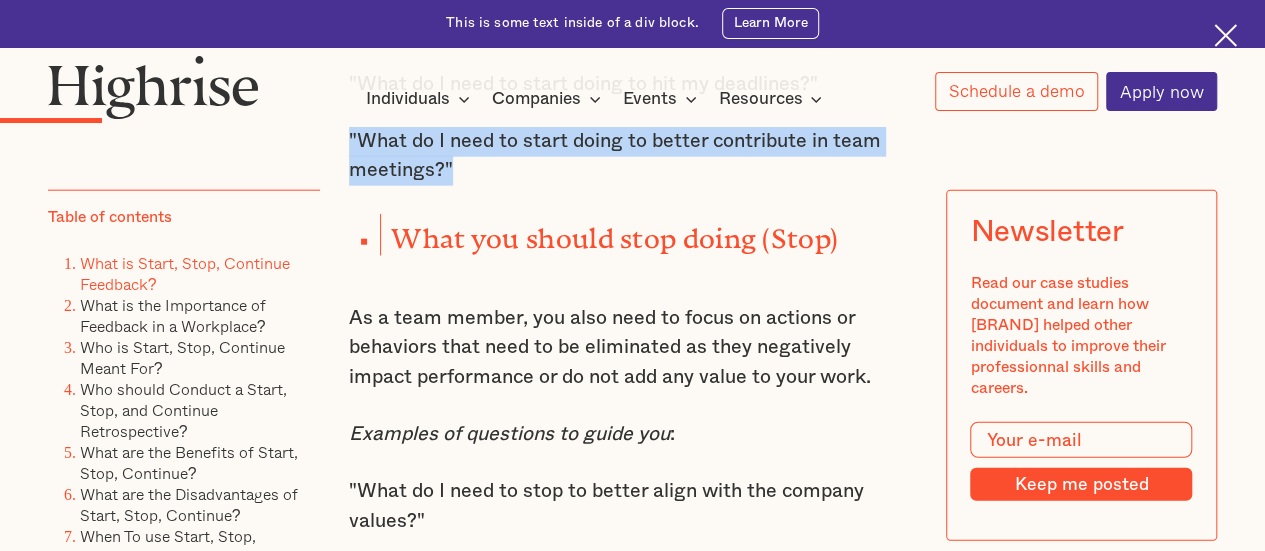 scroll, scrollTop: 2360, scrollLeft: 0, axis: vertical 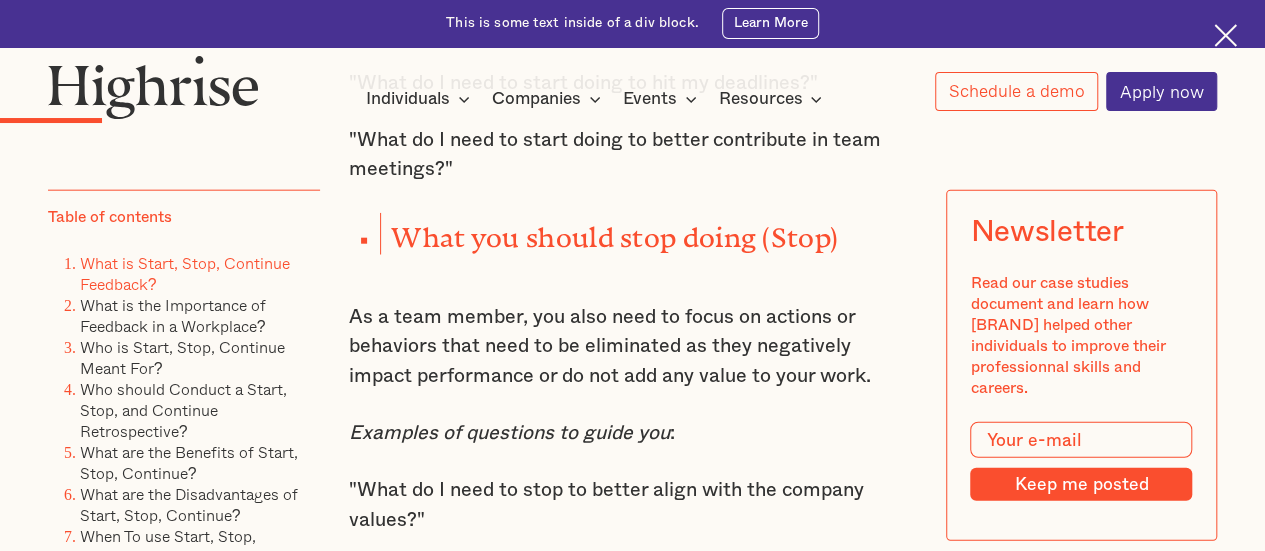 click on "As a team member, you also need to focus on actions or behaviors that need to be eliminated as they negatively impact performance or do not add any value to your work." at bounding box center (633, 347) 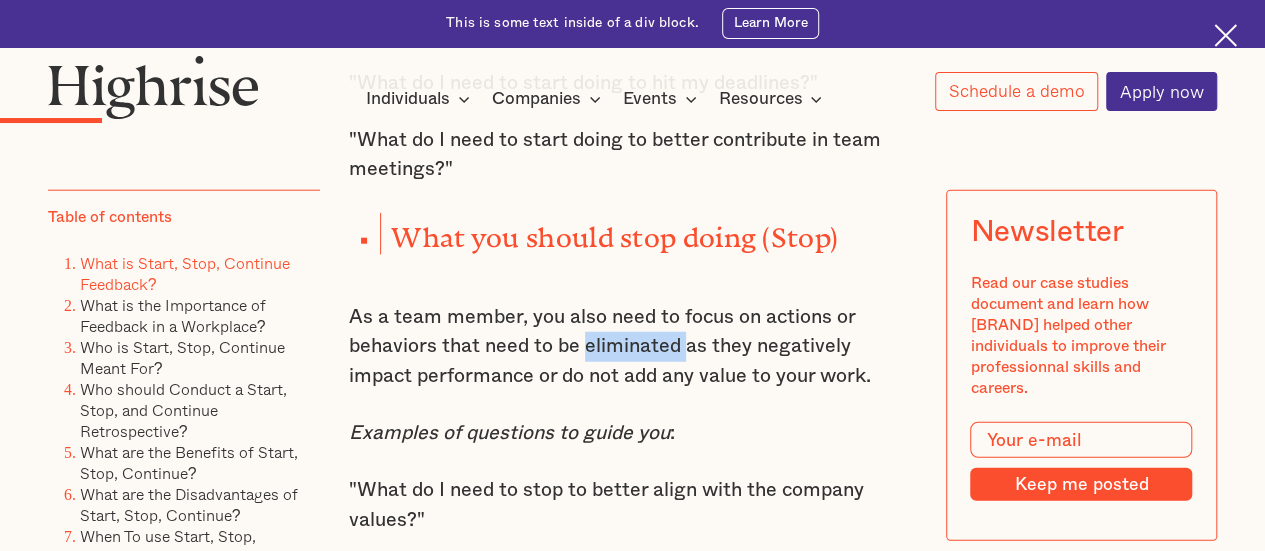 click on "As a team member, you also need to focus on actions or behaviors that need to be eliminated as they negatively impact performance or do not add any value to your work." at bounding box center [633, 347] 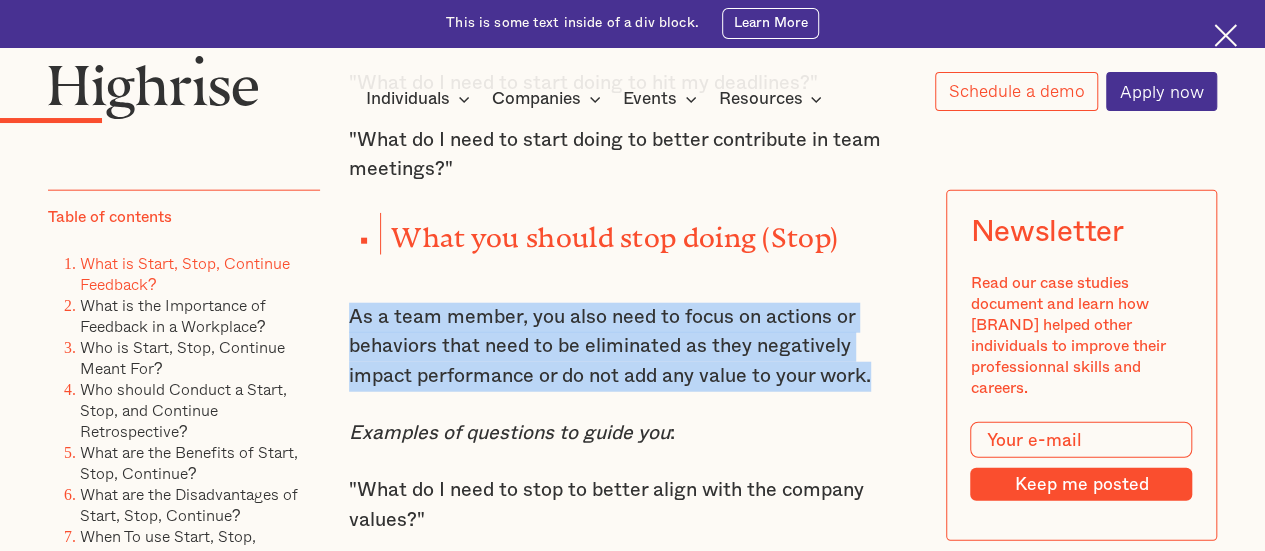 click on "As a team member, you also need to focus on actions or behaviors that need to be eliminated as they negatively impact performance or do not add any value to your work." at bounding box center (633, 347) 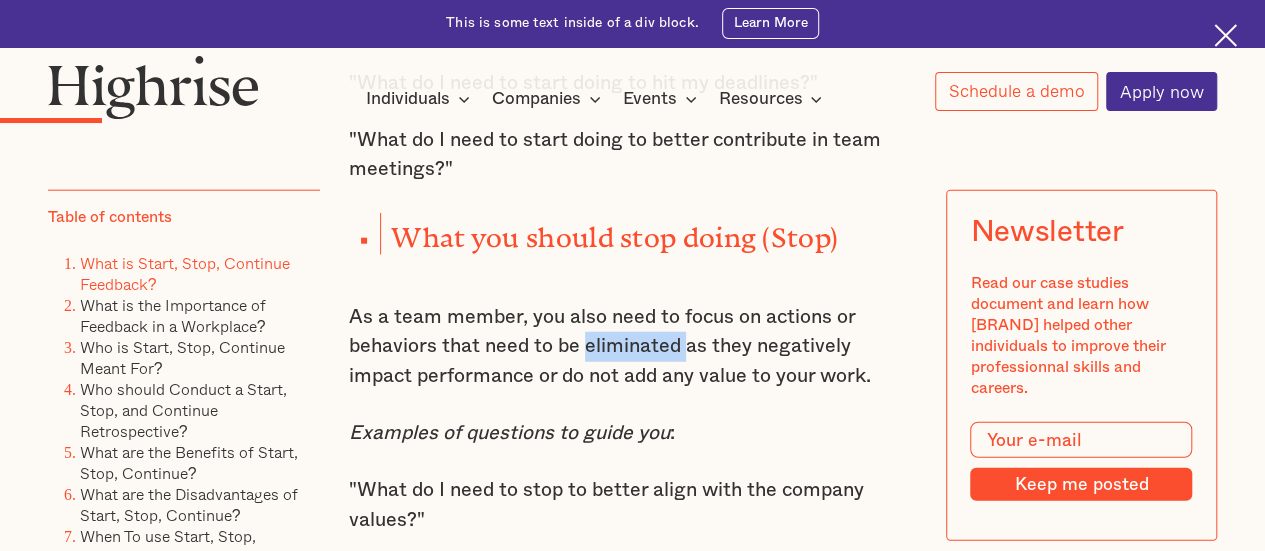 click on "As a team member, you also need to focus on actions or behaviors that need to be eliminated as they negatively impact performance or do not add any value to your work." at bounding box center (633, 347) 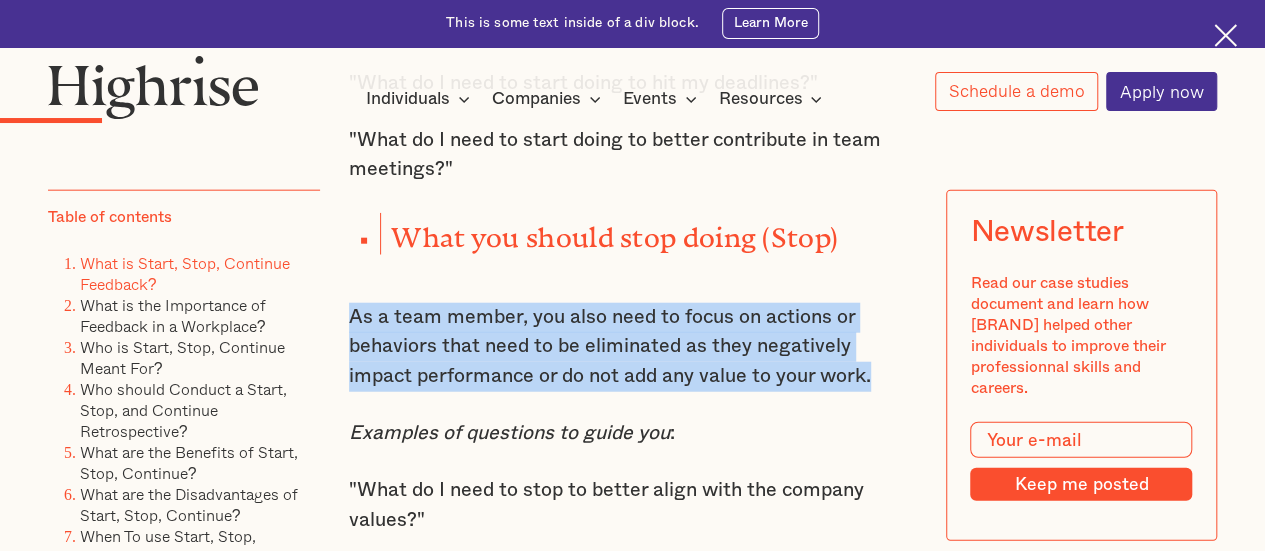click on "As a team member, you also need to focus on actions or behaviors that need to be eliminated as they negatively impact performance or do not add any value to your work." at bounding box center (633, 347) 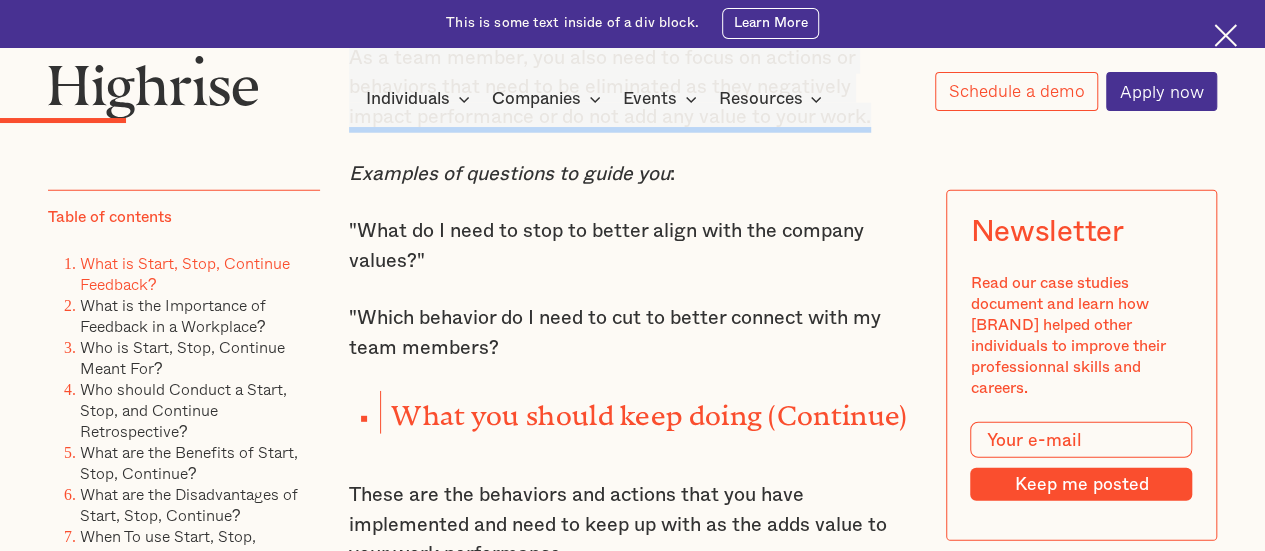 scroll, scrollTop: 2620, scrollLeft: 0, axis: vertical 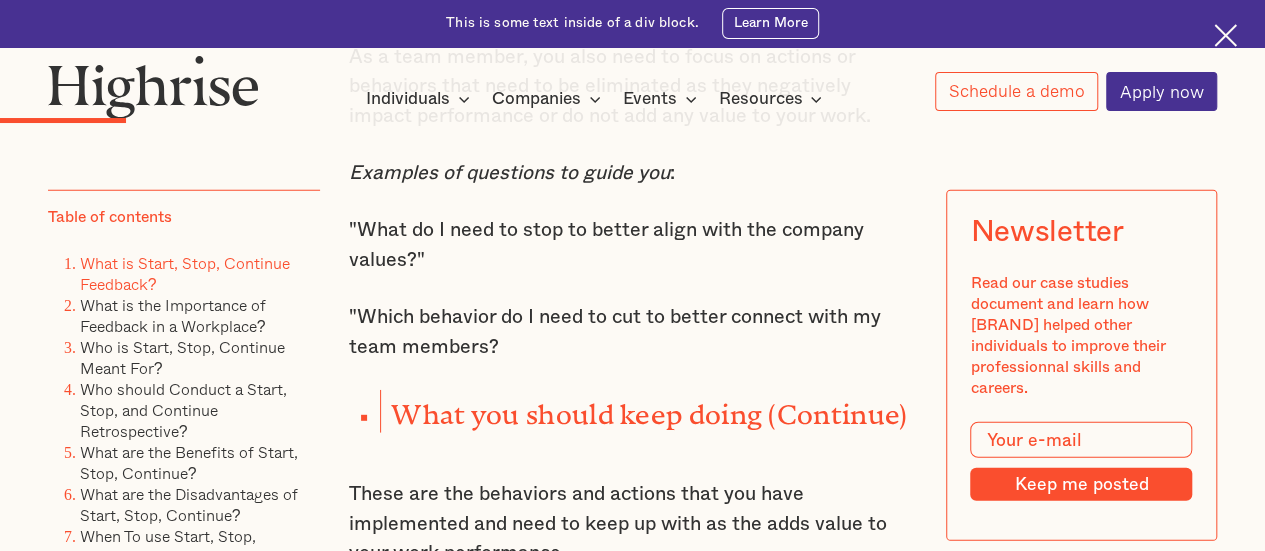 click on ""Which behavior do I need to cut to better connect with my team members?" at bounding box center (633, 332) 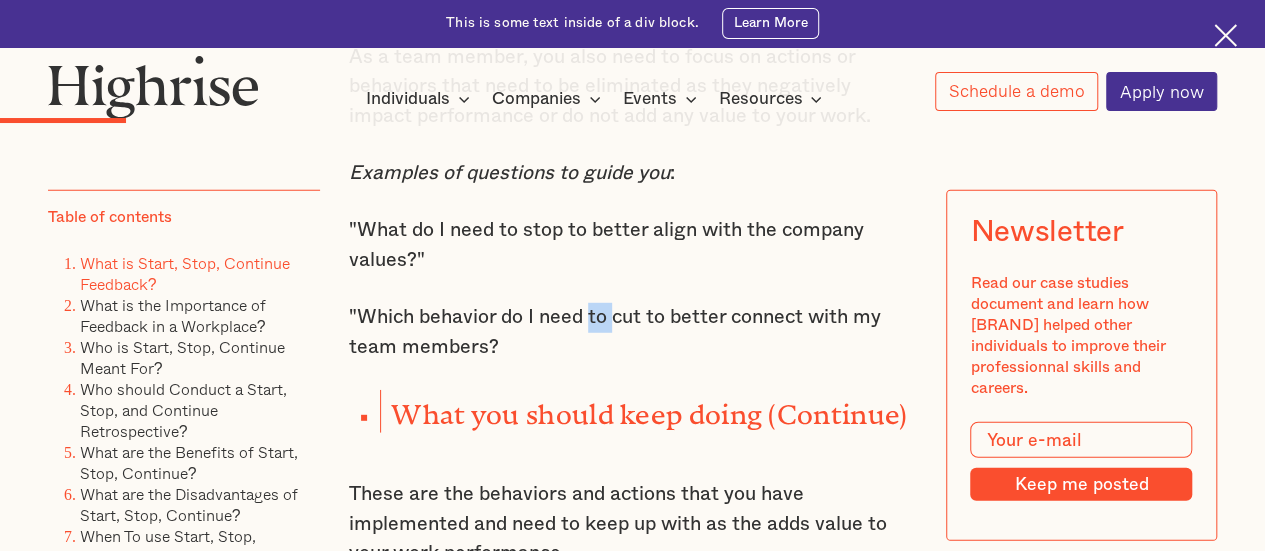 click on ""Which behavior do I need to cut to better connect with my team members?" at bounding box center (633, 332) 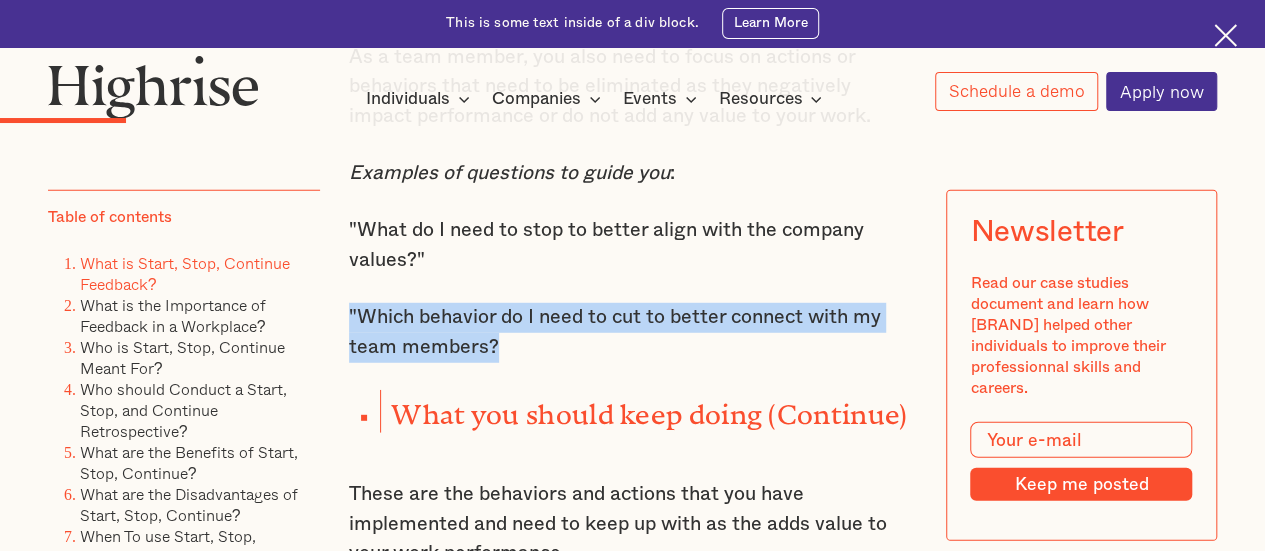 click on ""Which behavior do I need to cut to better connect with my team members?" at bounding box center (633, 332) 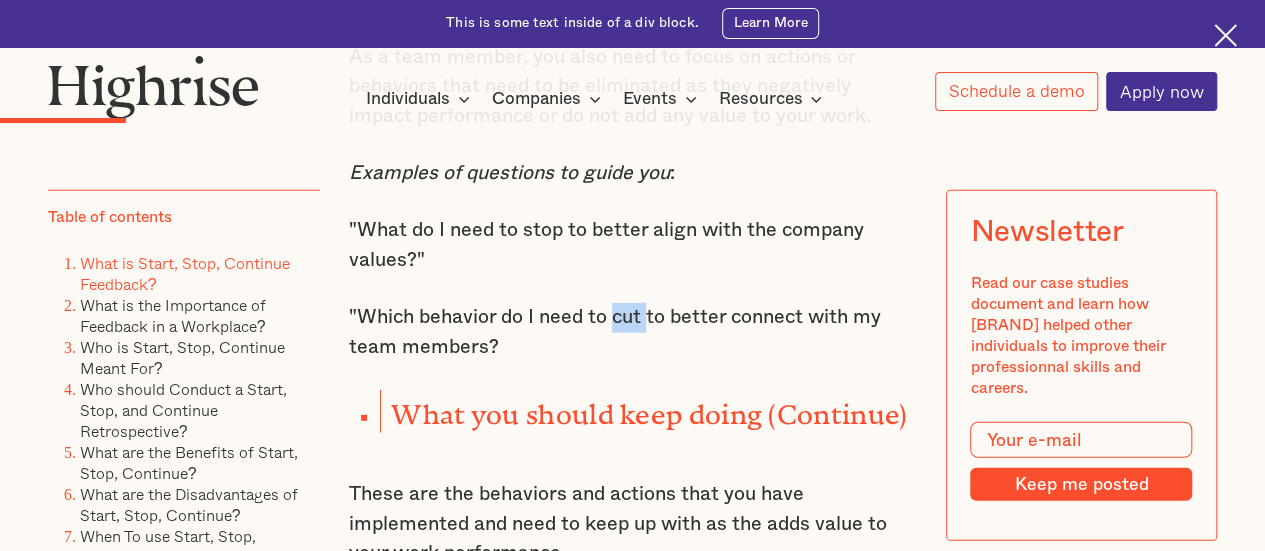 click on ""Which behavior do I need to cut to better connect with my team members?" at bounding box center [633, 332] 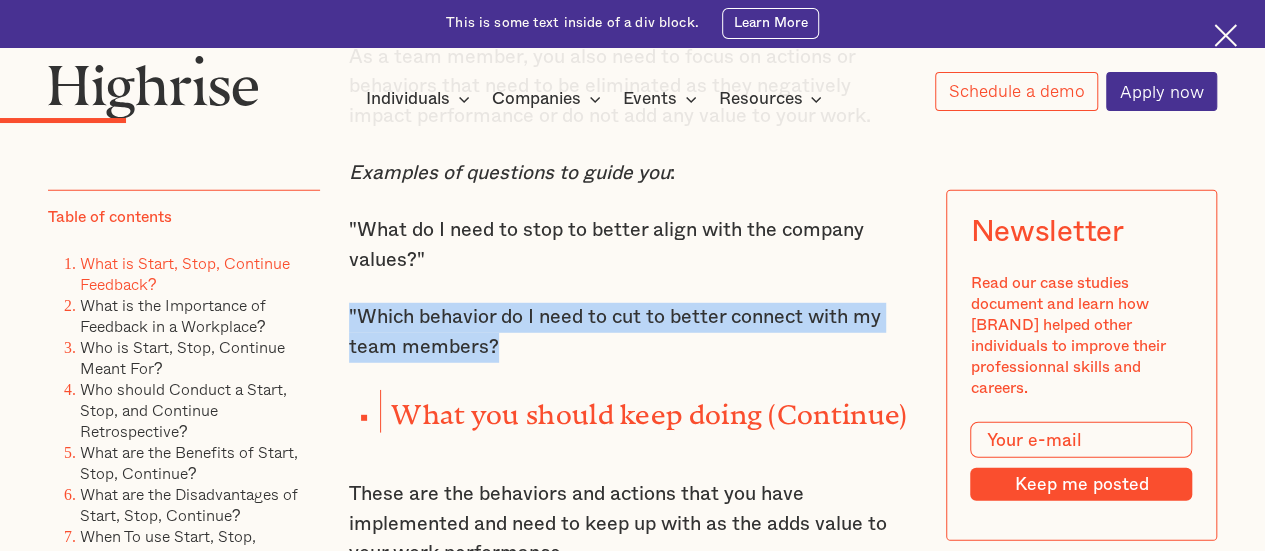 click on ""Which behavior do I need to cut to better connect with my team members?" at bounding box center (633, 332) 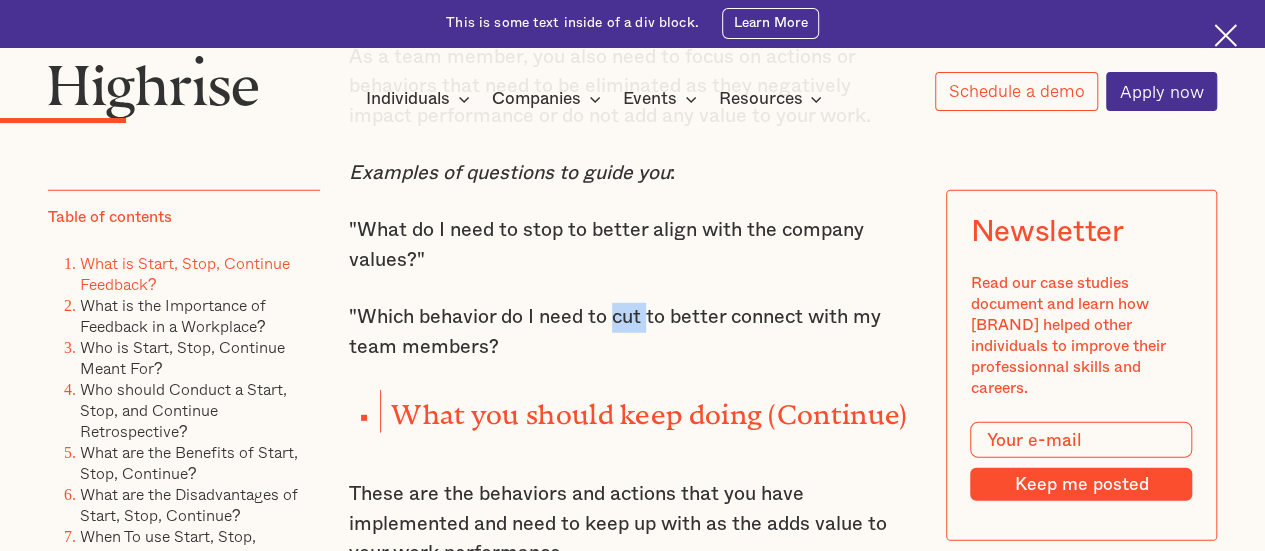 click on ""Which behavior do I need to cut to better connect with my team members?" at bounding box center (633, 332) 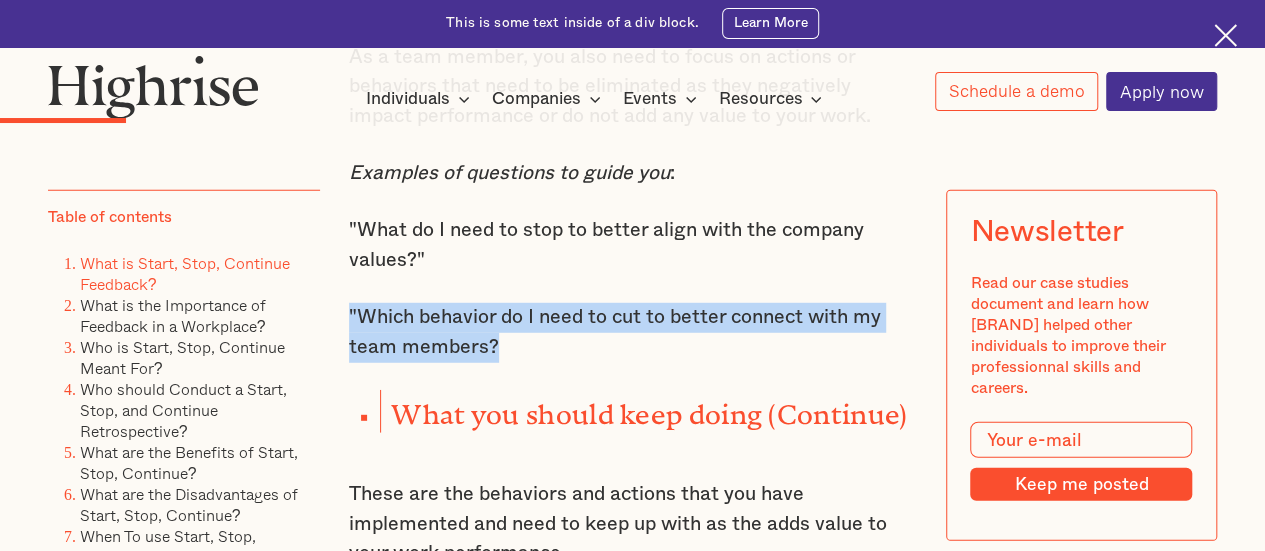 click on ""Which behavior do I need to cut to better connect with my team members?" at bounding box center (633, 332) 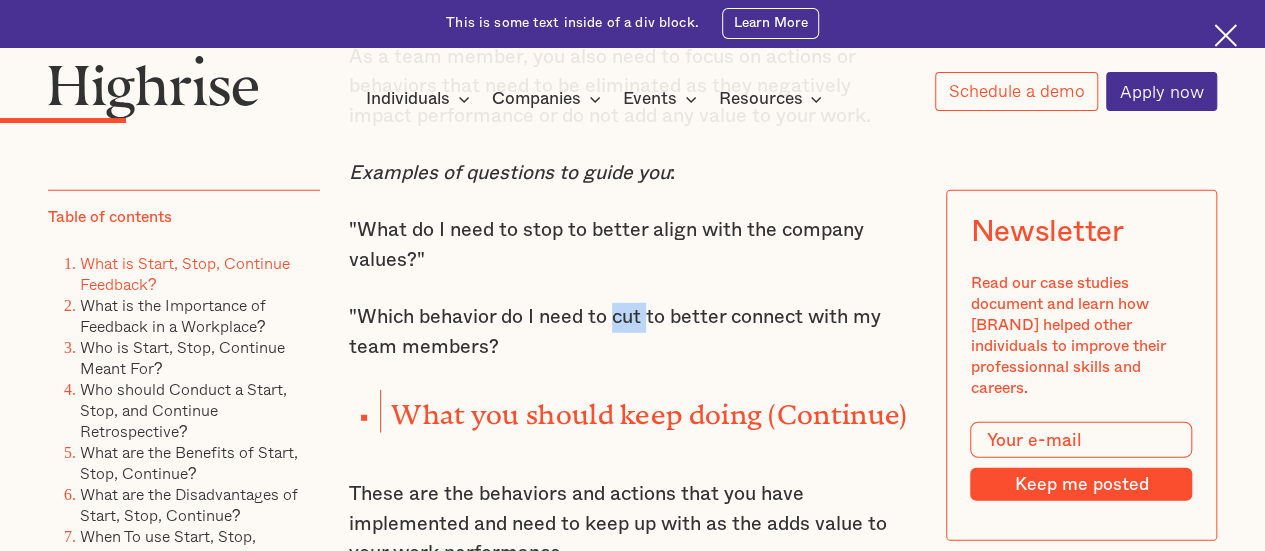 click on ""Which behavior do I need to cut to better connect with my team members?" at bounding box center (633, 332) 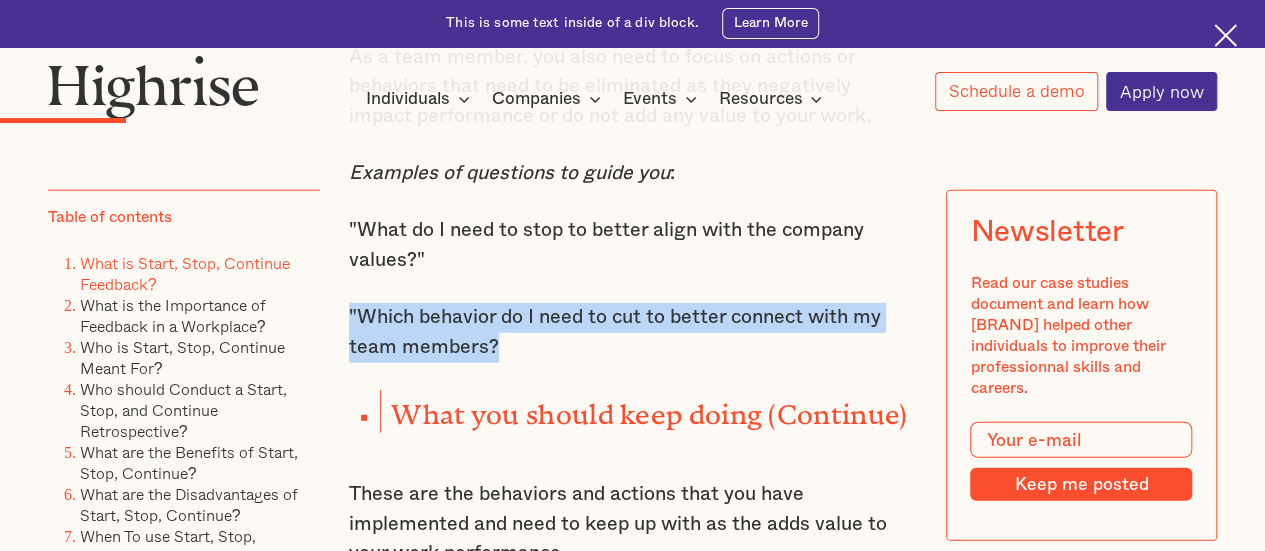 click on ""Which behavior do I need to cut to better connect with my team members?" at bounding box center [633, 332] 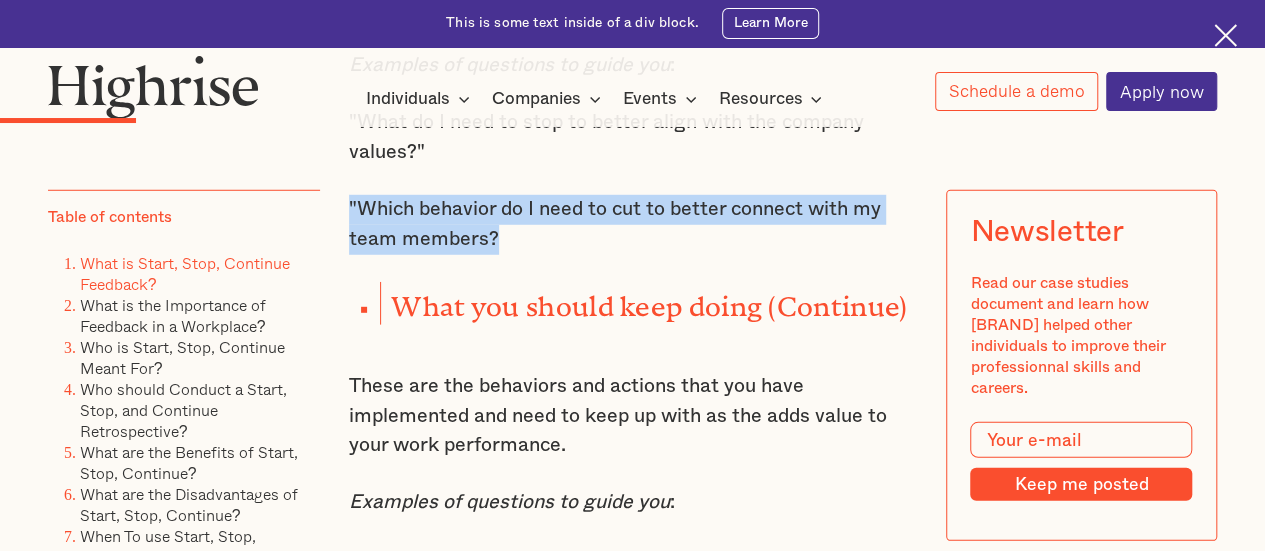 scroll, scrollTop: 2734, scrollLeft: 0, axis: vertical 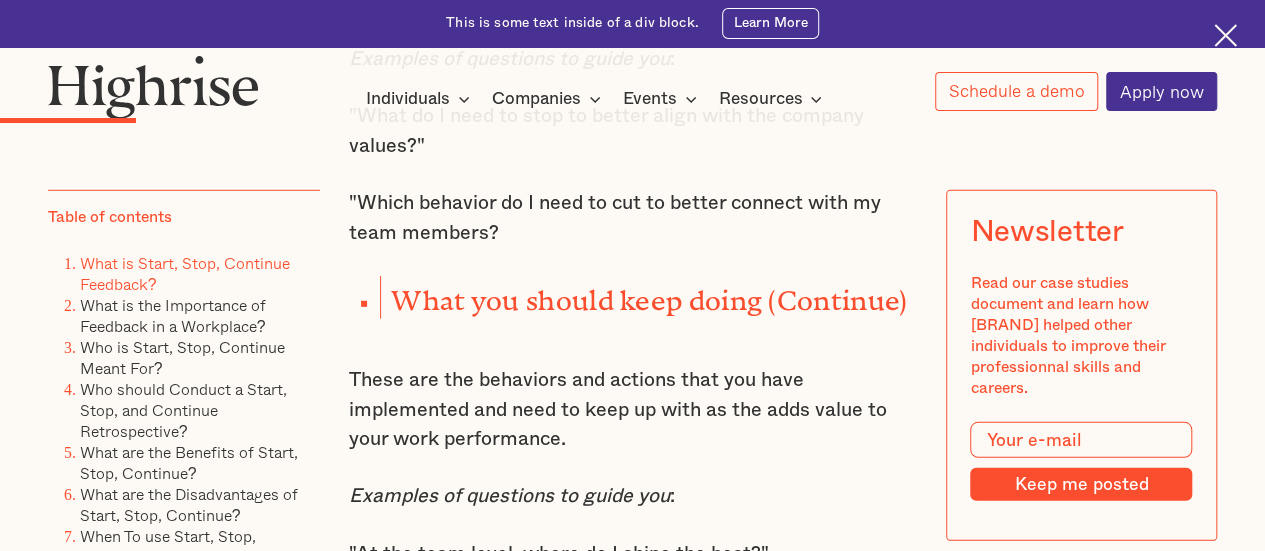 click on "These are the behaviors and actions that you have implemented and need to keep up with as the adds value to your work performance." at bounding box center (633, 410) 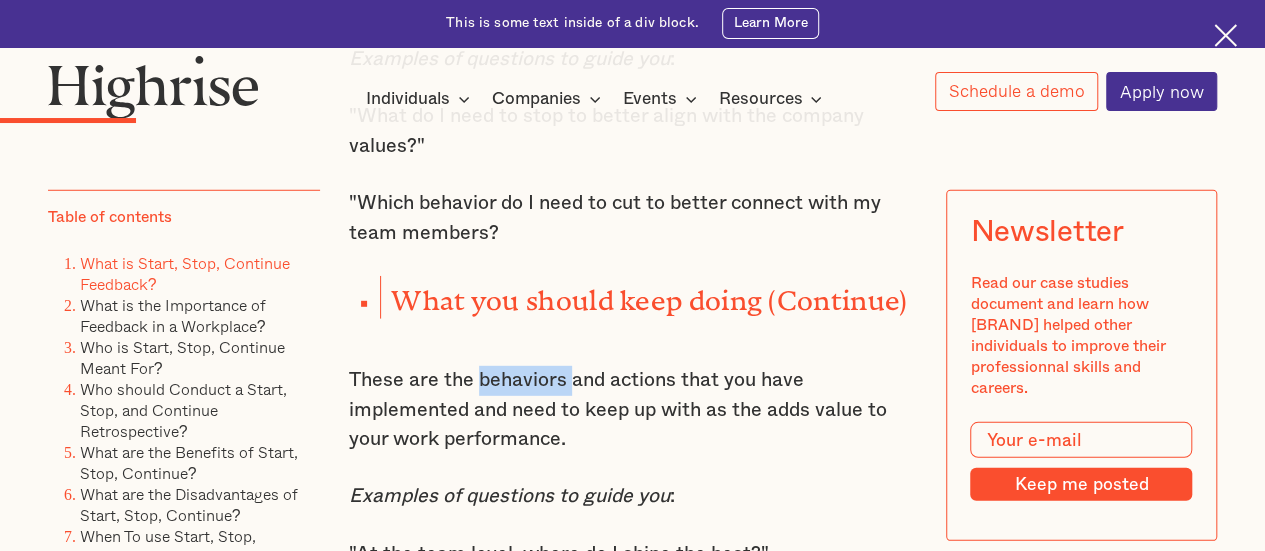 click on "These are the behaviors and actions that you have implemented and need to keep up with as the adds value to your work performance." at bounding box center (633, 410) 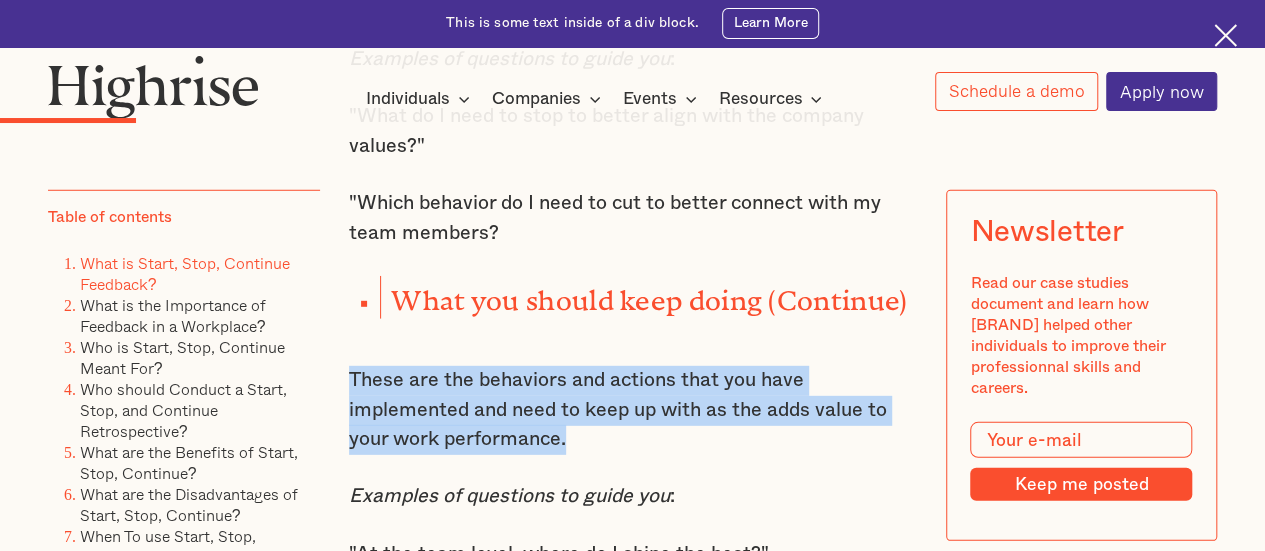 click on "These are the behaviors and actions that you have implemented and need to keep up with as the adds value to your work performance." at bounding box center (633, 410) 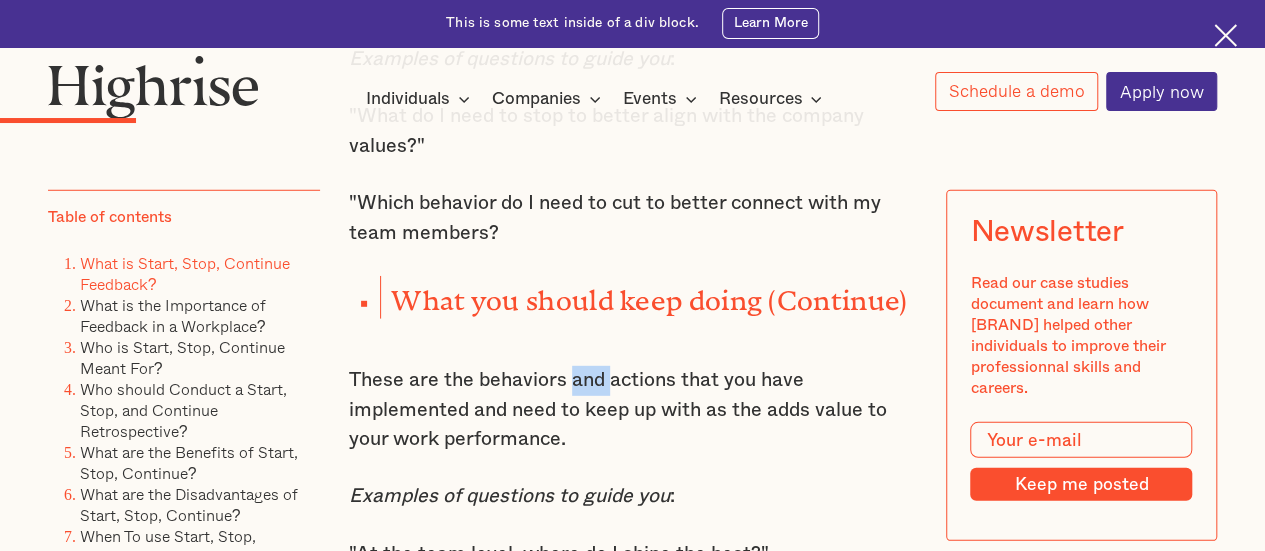 click on "These are the behaviors and actions that you have implemented and need to keep up with as the adds value to your work performance." at bounding box center [633, 410] 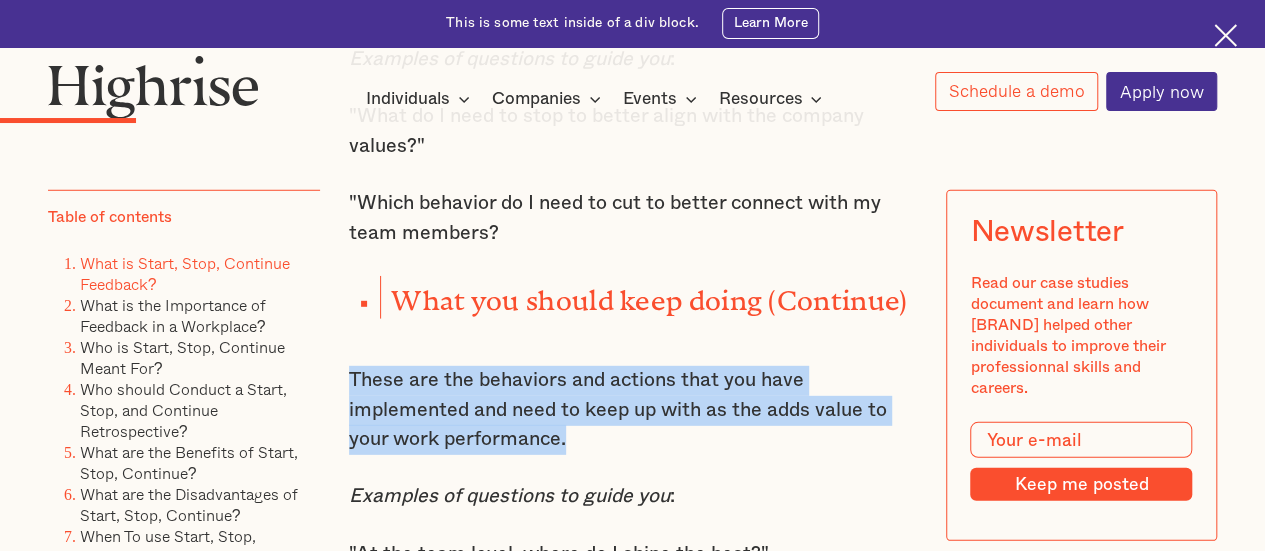 click on "These are the behaviors and actions that you have implemented and need to keep up with as the adds value to your work performance." at bounding box center [633, 410] 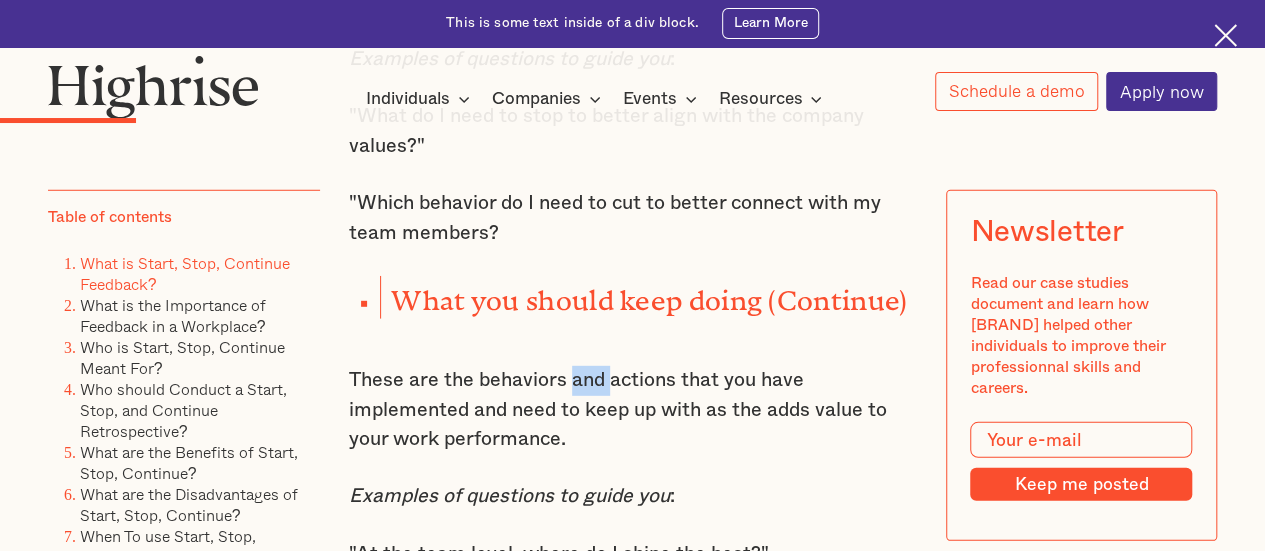 click on "These are the behaviors and actions that you have implemented and need to keep up with as the adds value to your work performance." at bounding box center (633, 410) 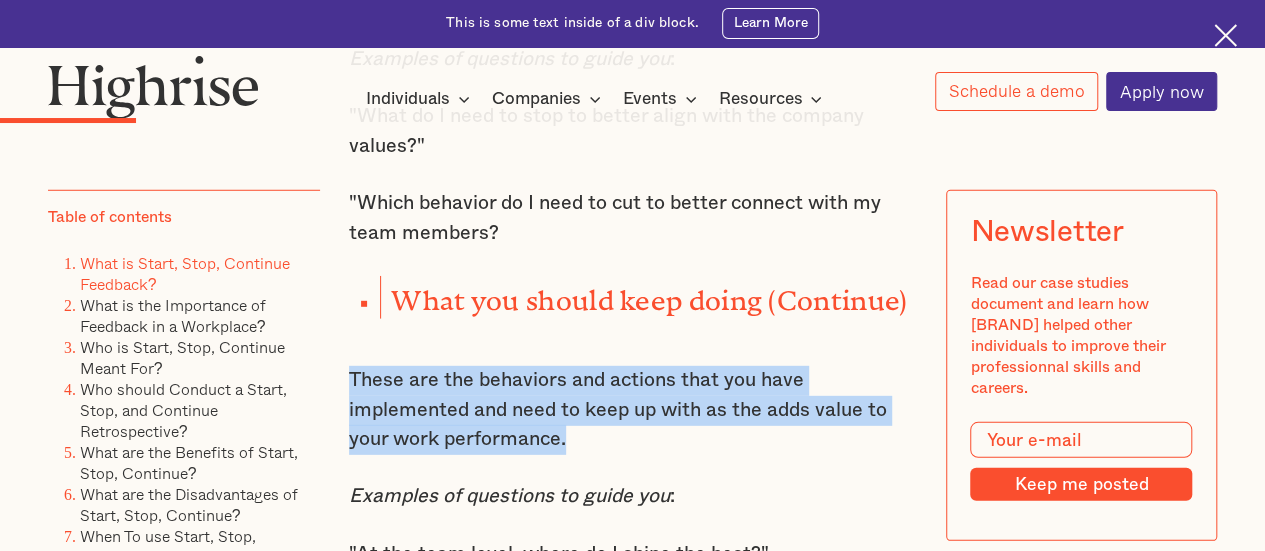 click on "These are the behaviors and actions that you have implemented and need to keep up with as the adds value to your work performance." at bounding box center (633, 410) 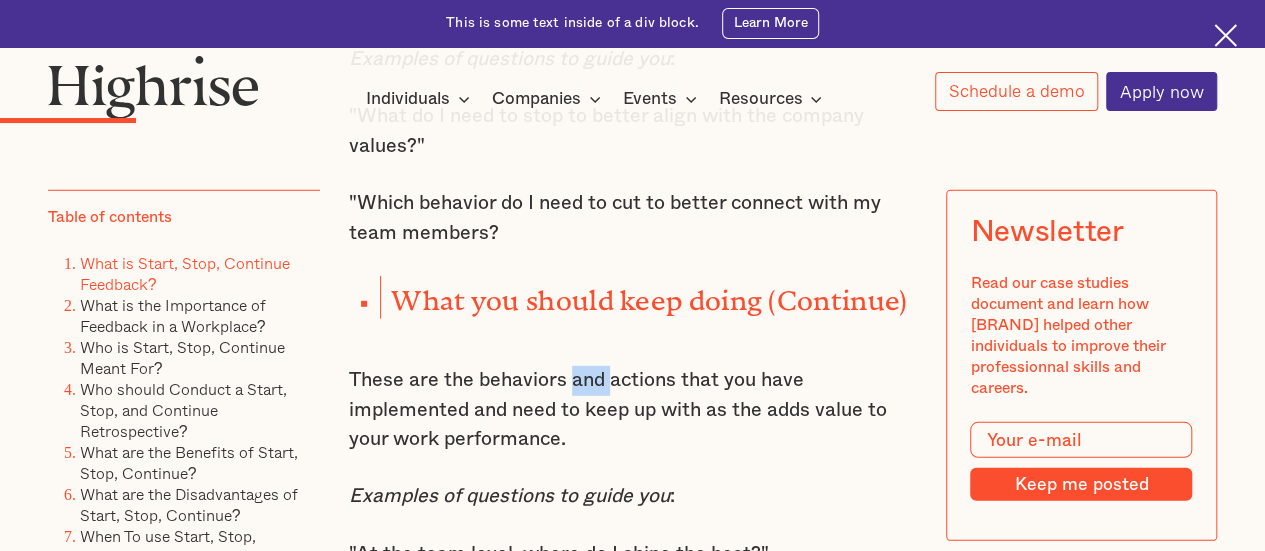 click on "These are the behaviors and actions that you have implemented and need to keep up with as the adds value to your work performance." at bounding box center [633, 410] 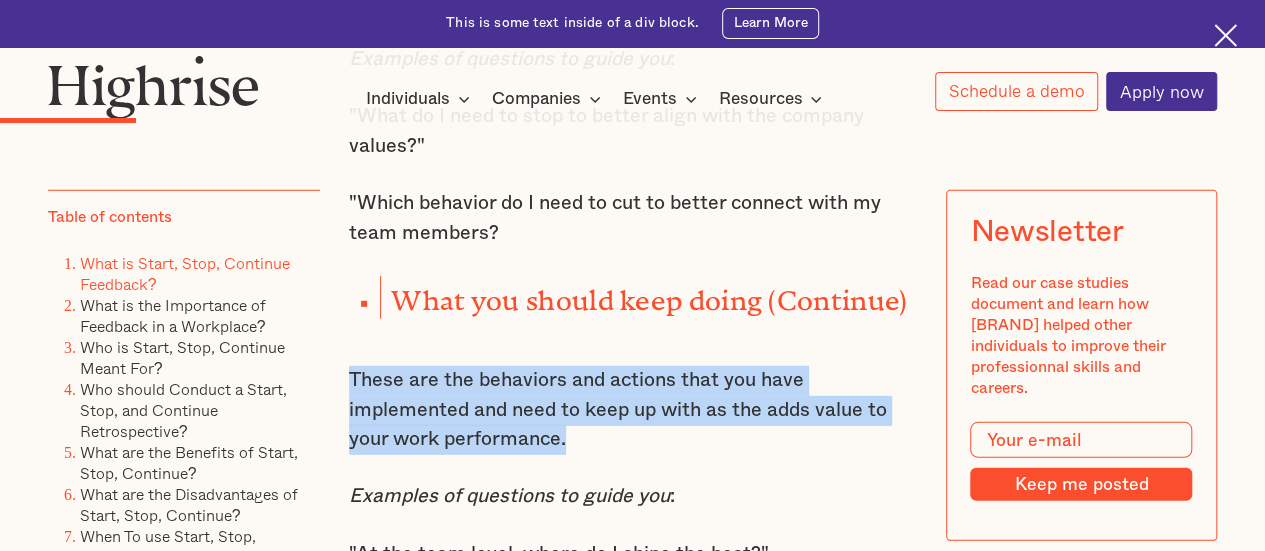 click on "These are the behaviors and actions that you have implemented and need to keep up with as the adds value to your work performance." at bounding box center (633, 410) 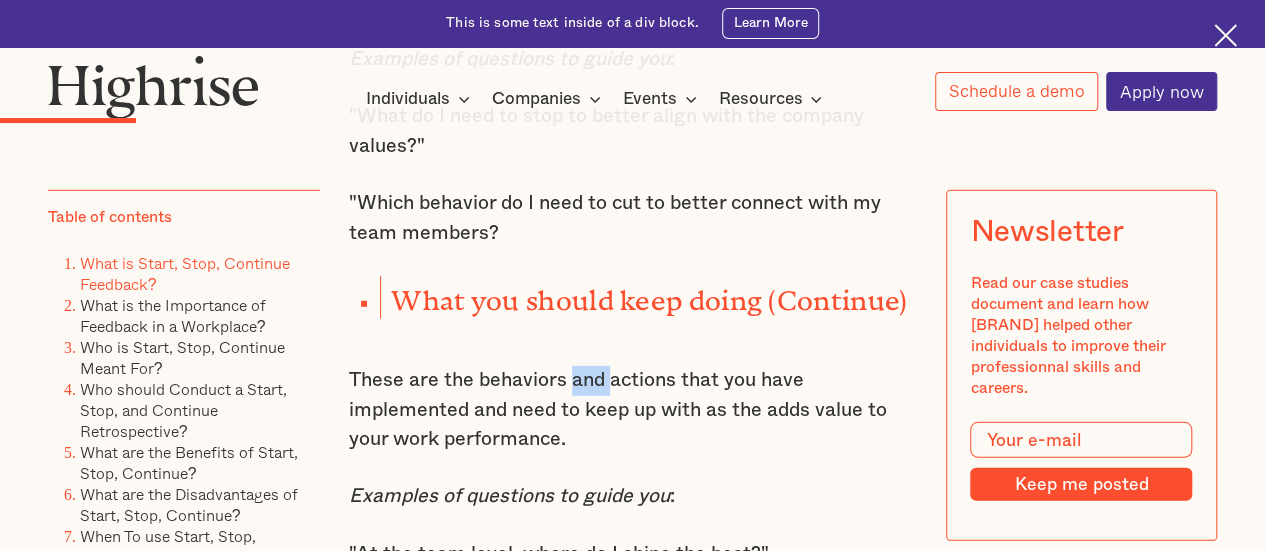 click on "These are the behaviors and actions that you have implemented and need to keep up with as the adds value to your work performance." at bounding box center (633, 410) 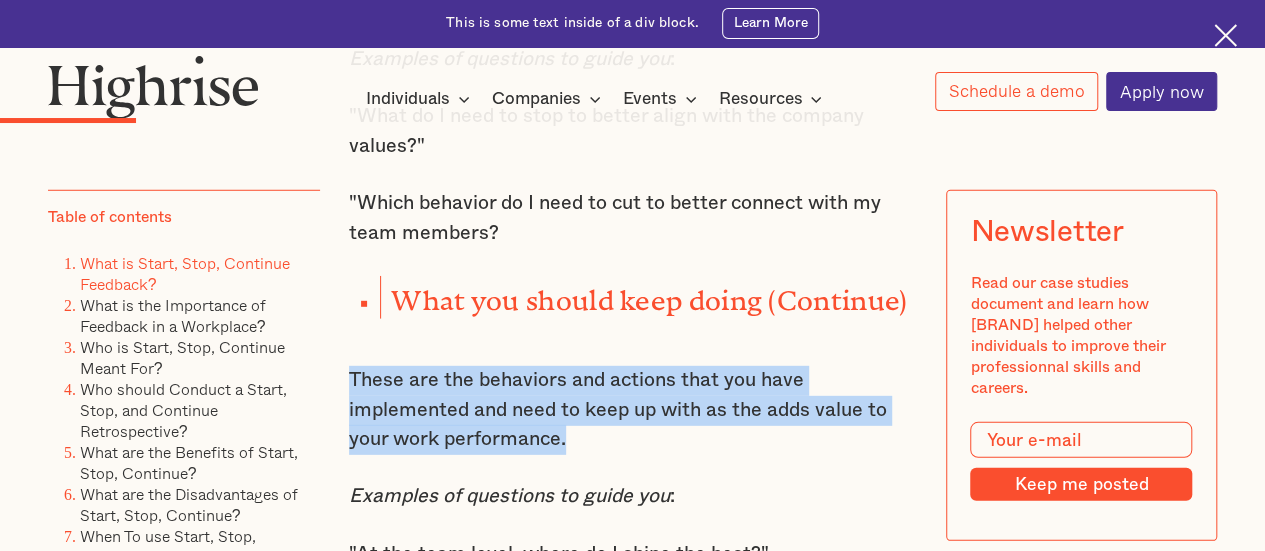 click on "These are the behaviors and actions that you have implemented and need to keep up with as the adds value to your work performance." at bounding box center (633, 410) 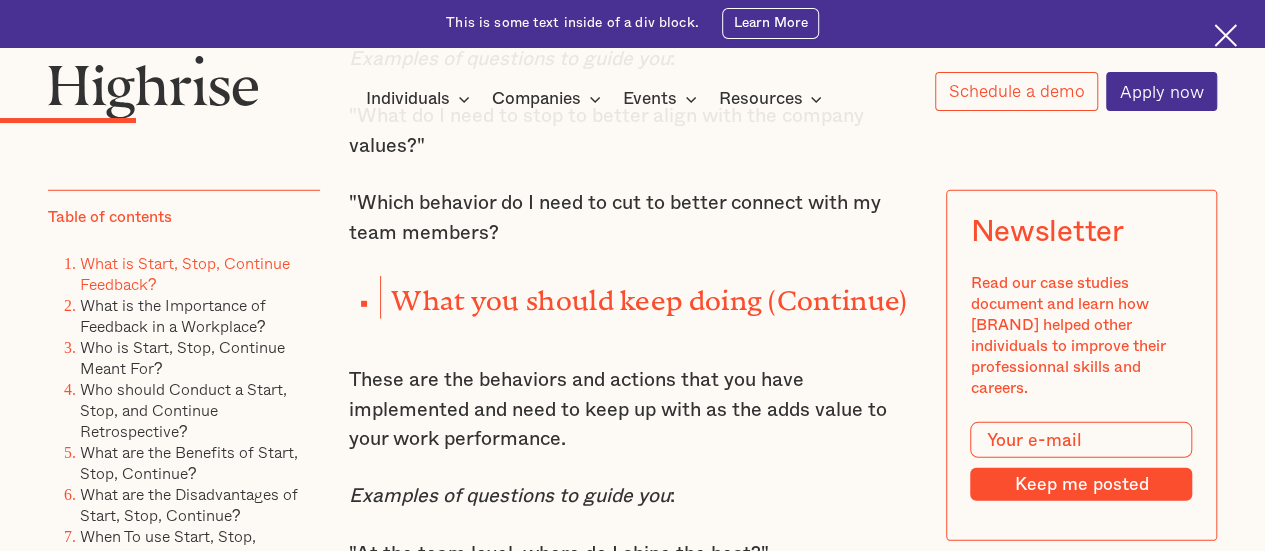 click on "These are the behaviors and actions that you have implemented and need to keep up with as the adds value to your work performance." at bounding box center [633, 410] 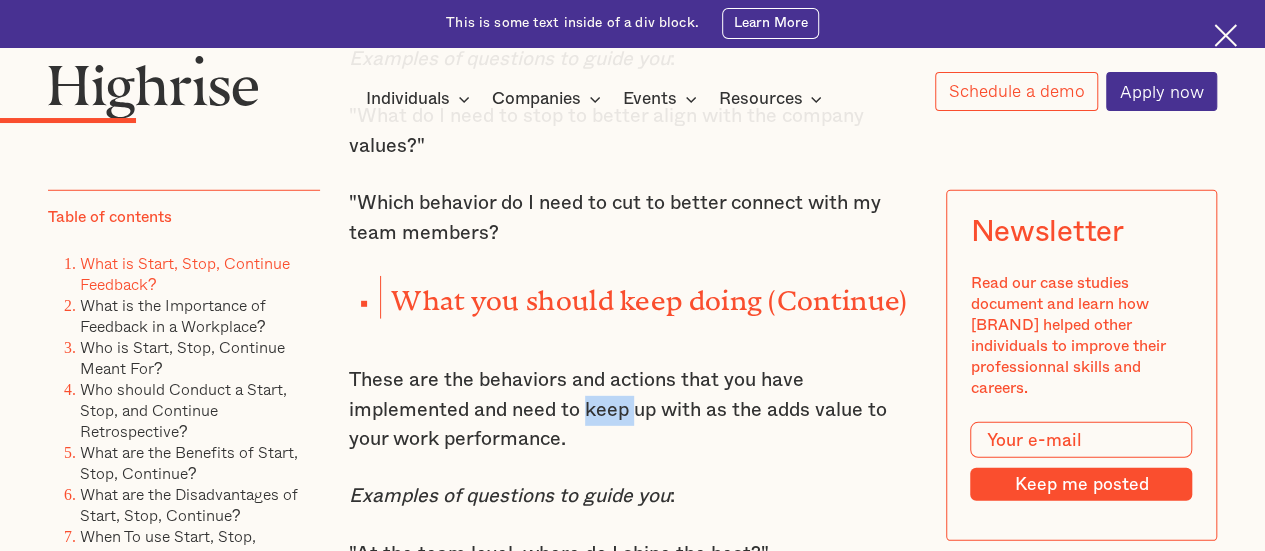 click on "These are the behaviors and actions that you have implemented and need to keep up with as the adds value to your work performance." at bounding box center [633, 410] 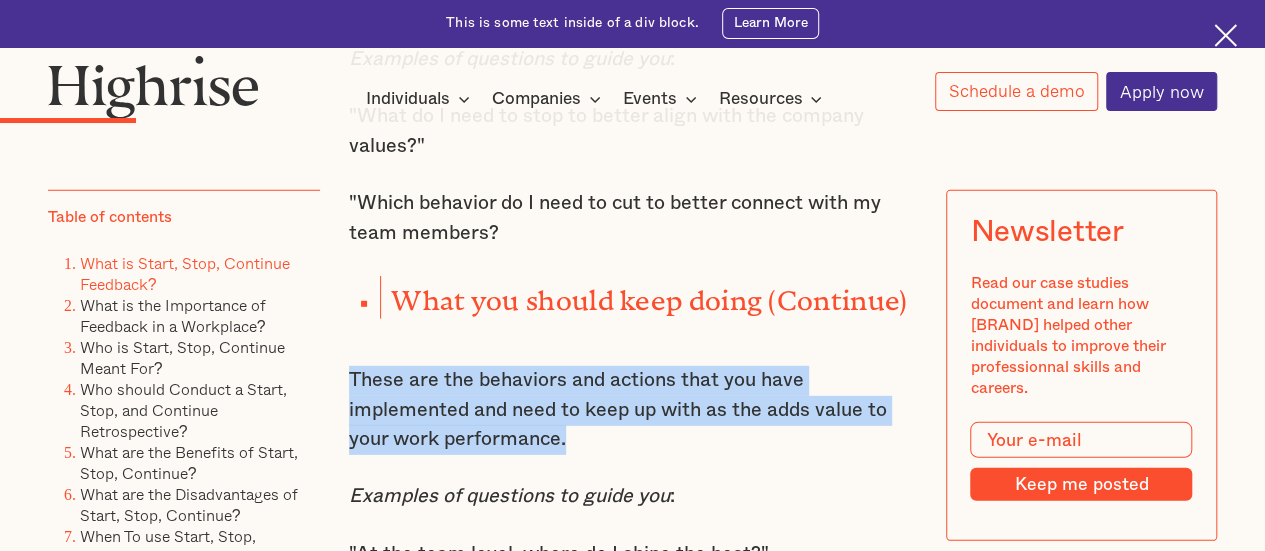 click on "These are the behaviors and actions that you have implemented and need to keep up with as the adds value to your work performance." at bounding box center [633, 410] 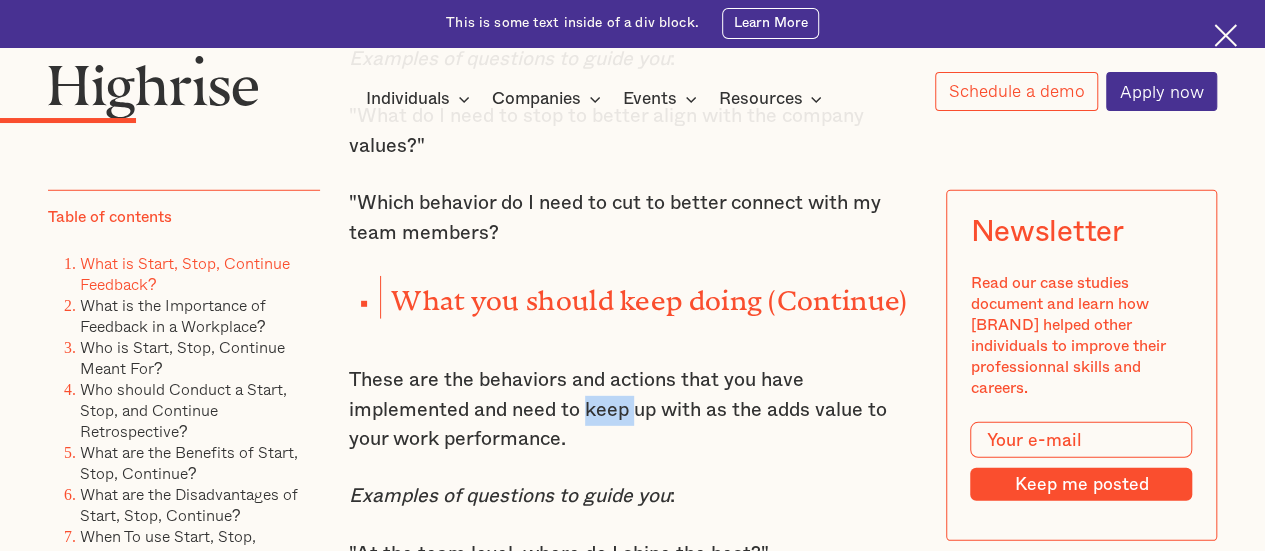 click on "These are the behaviors and actions that you have implemented and need to keep up with as the adds value to your work performance." at bounding box center (633, 410) 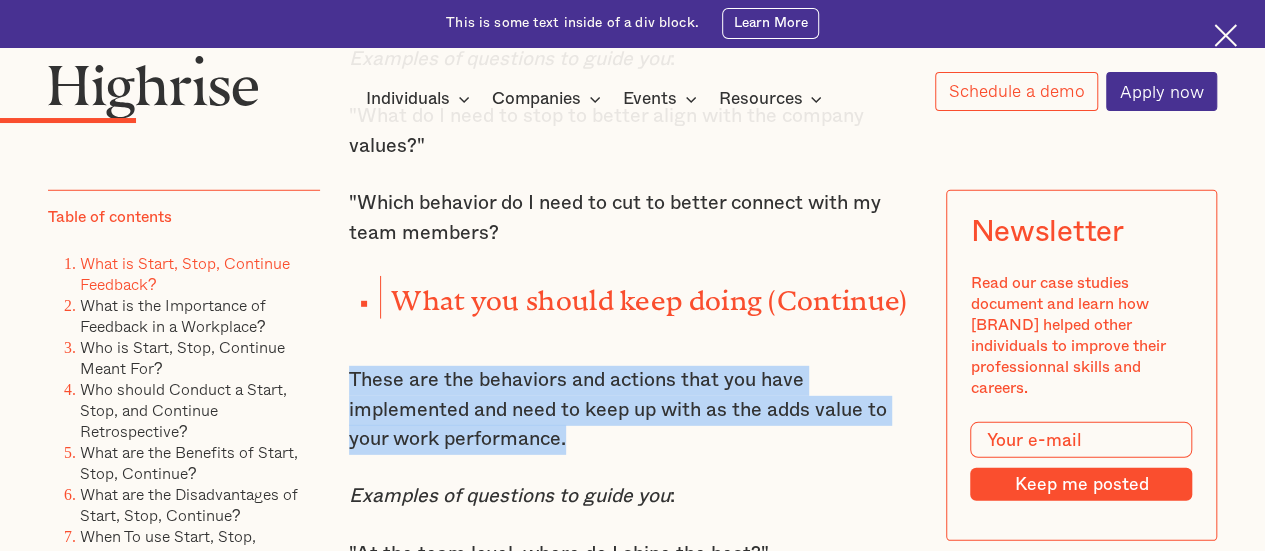 click on "These are the behaviors and actions that you have implemented and need to keep up with as the adds value to your work performance." at bounding box center [633, 410] 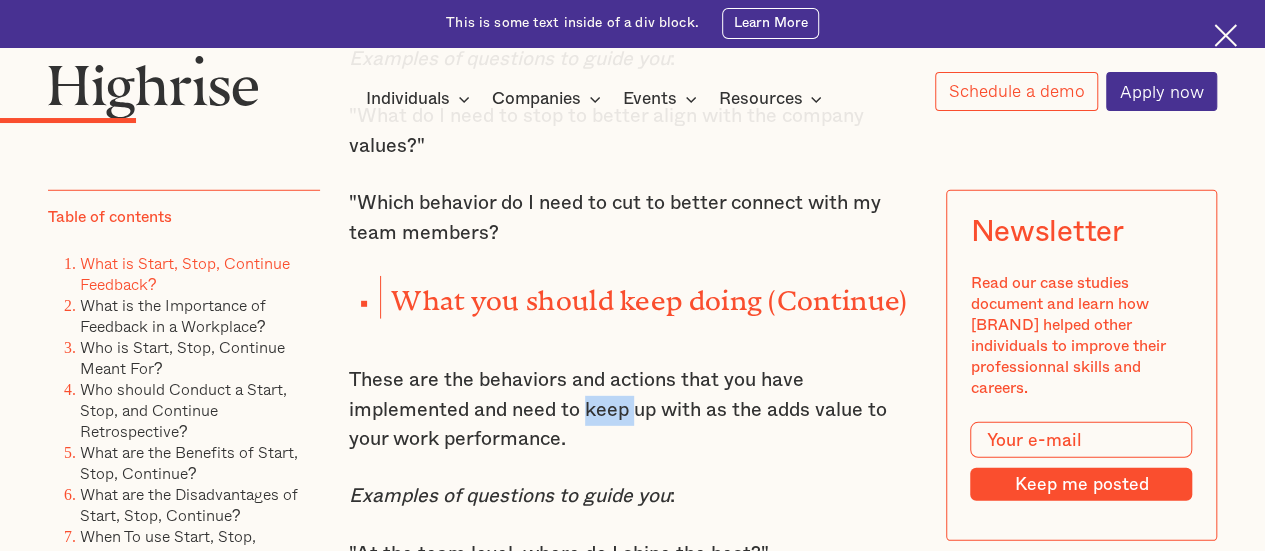 click on "These are the behaviors and actions that you have implemented and need to keep up with as the adds value to your work performance." at bounding box center [633, 410] 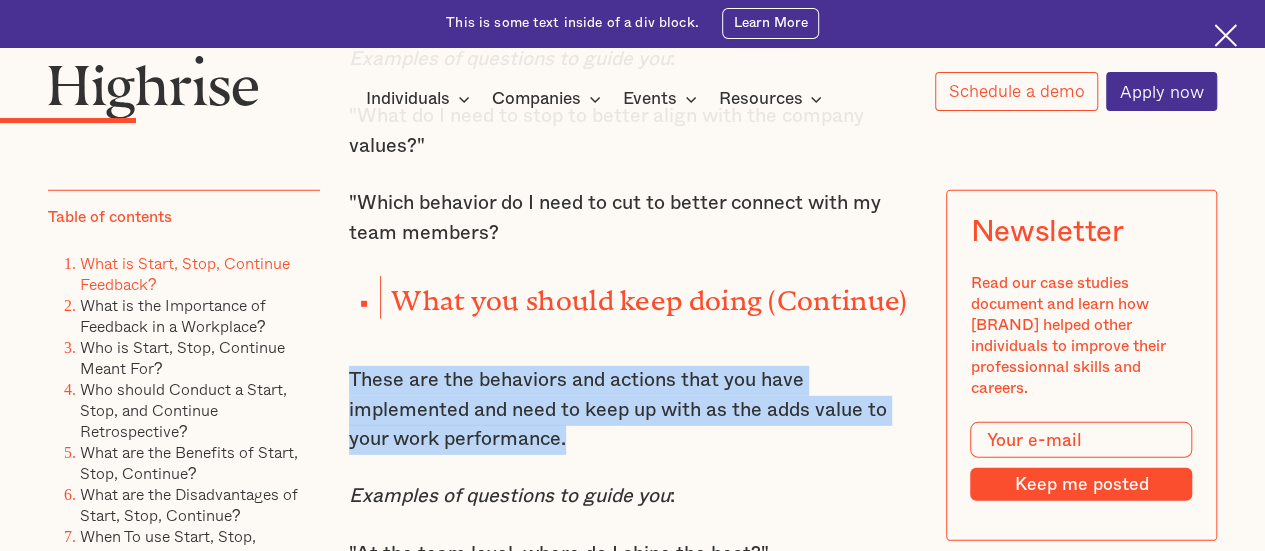 click on "These are the behaviors and actions that you have implemented and need to keep up with as the adds value to your work performance." at bounding box center [633, 410] 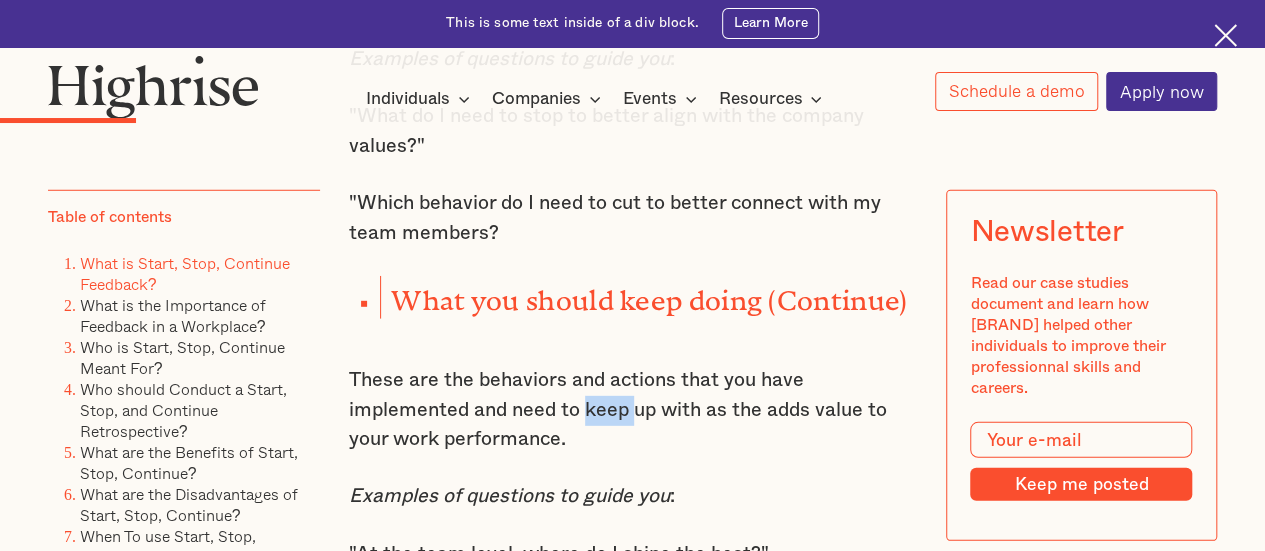 click on "These are the behaviors and actions that you have implemented and need to keep up with as the adds value to your work performance." at bounding box center (633, 410) 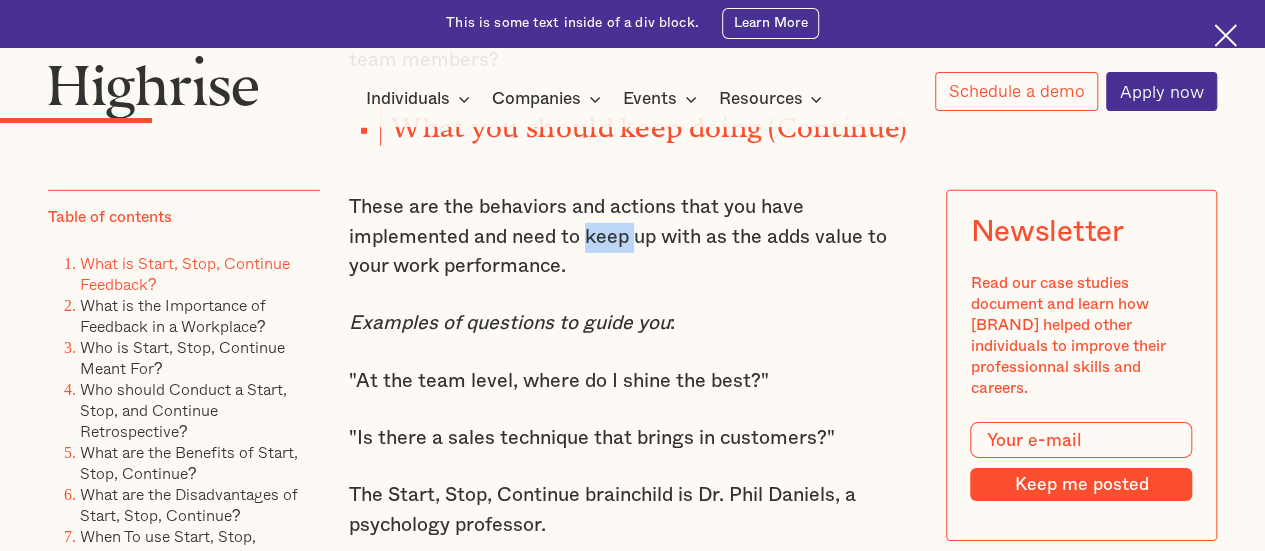 scroll, scrollTop: 2908, scrollLeft: 0, axis: vertical 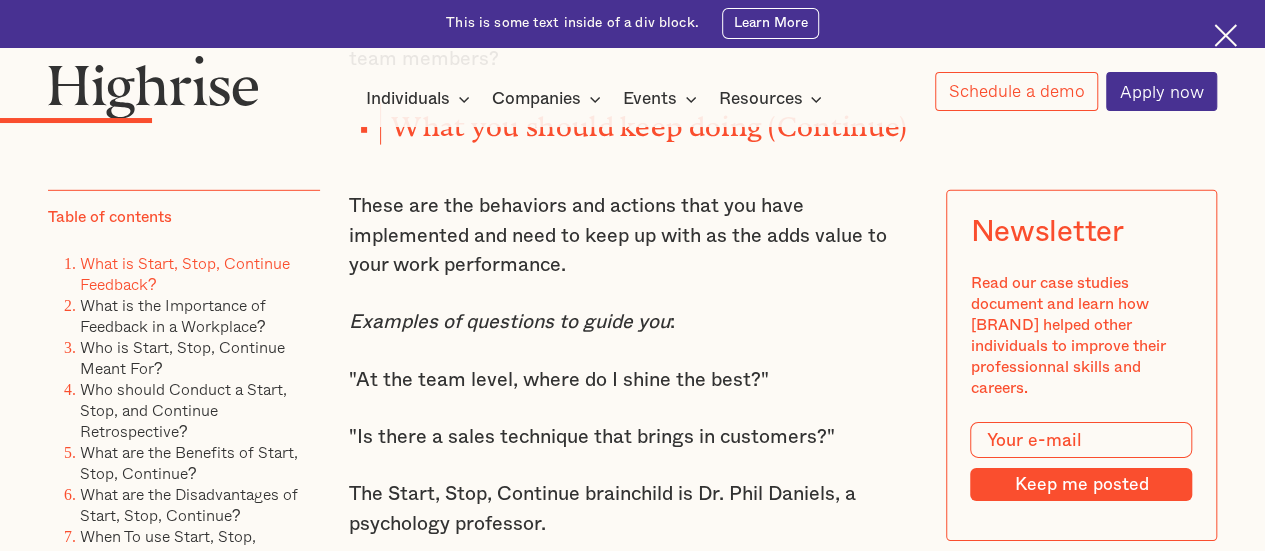 click on ""At the team level, where do I shine the best?"" at bounding box center (633, 381) 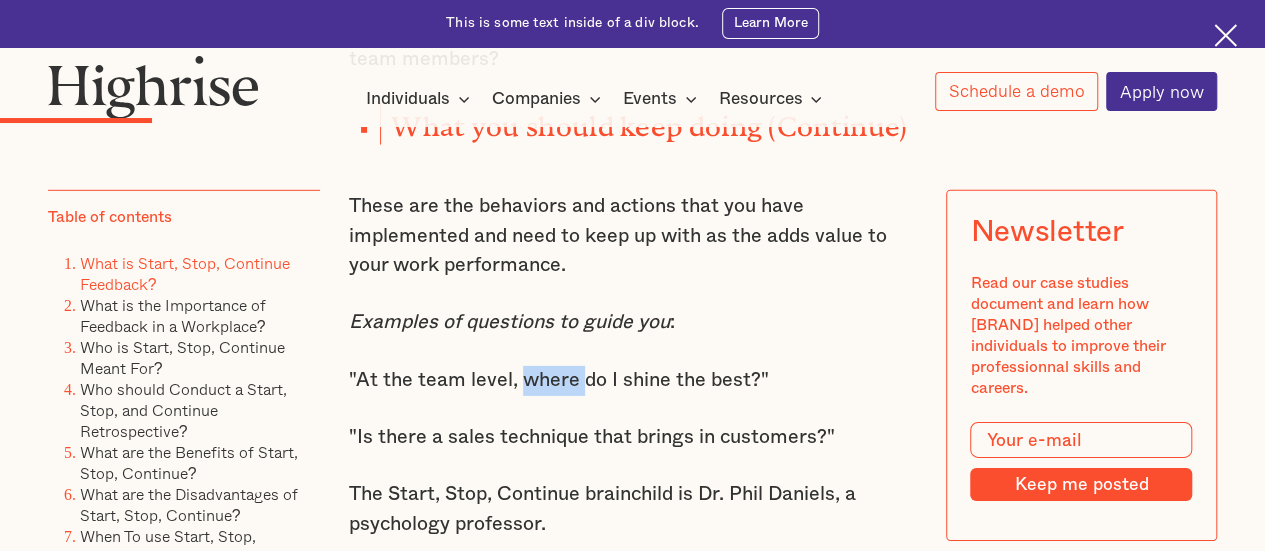 click on ""At the team level, where do I shine the best?"" at bounding box center (633, 381) 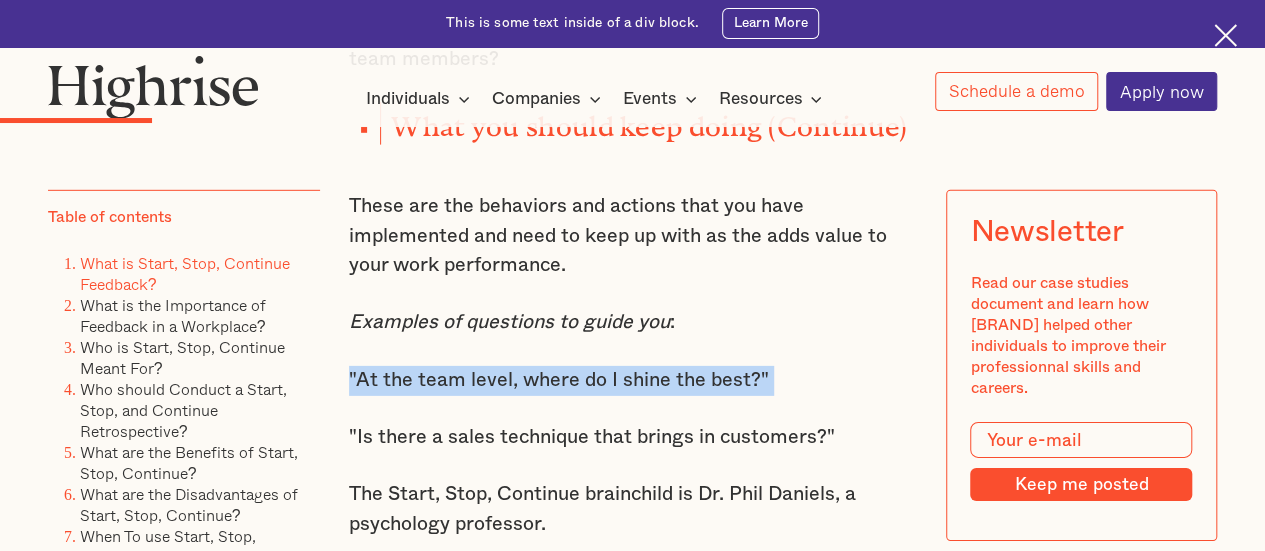 click on ""At the team level, where do I shine the best?"" at bounding box center (633, 381) 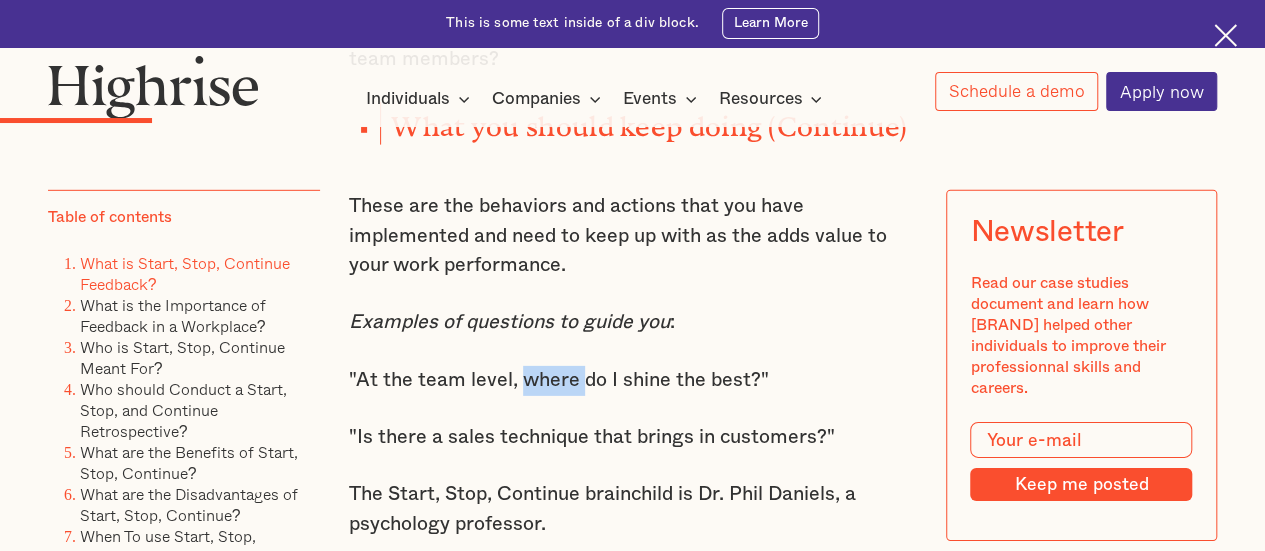 click on ""At the team level, where do I shine the best?"" at bounding box center [633, 381] 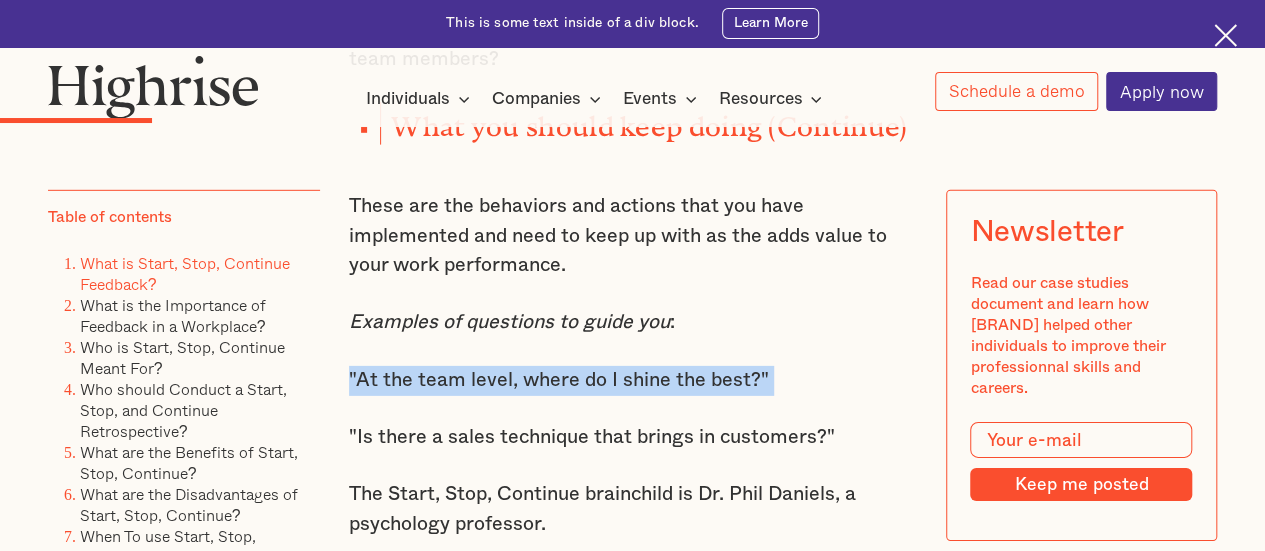 click on ""At the team level, where do I shine the best?"" at bounding box center [633, 381] 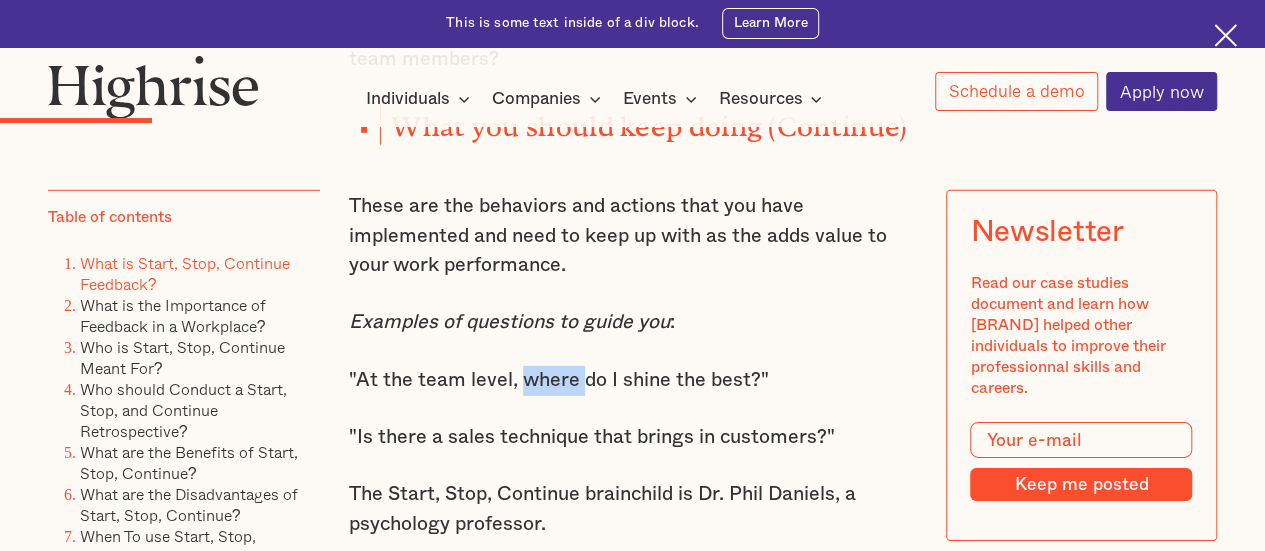 click on ""At the team level, where do I shine the best?"" at bounding box center [633, 381] 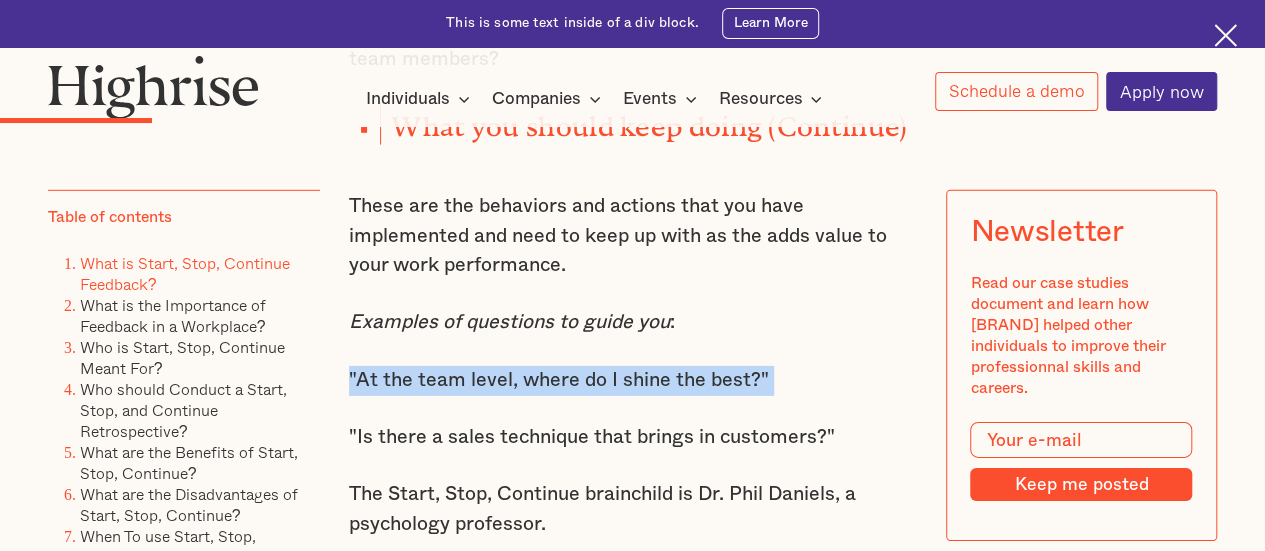 click on ""At the team level, where do I shine the best?"" at bounding box center [633, 381] 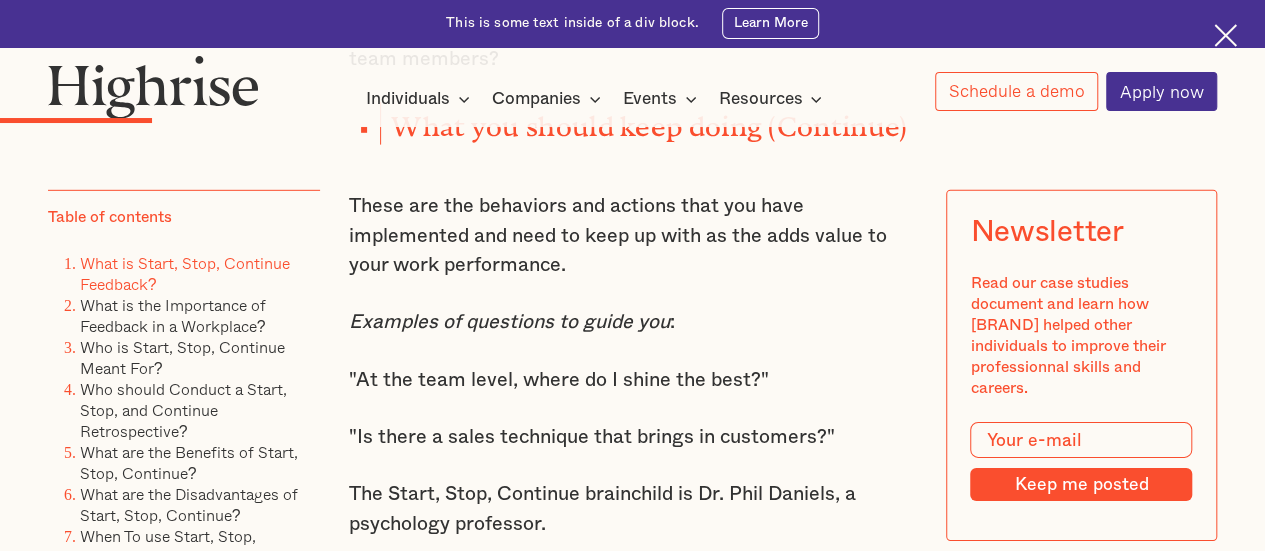click on ""Is there a sales technique that brings in customers?"" at bounding box center (633, 438) 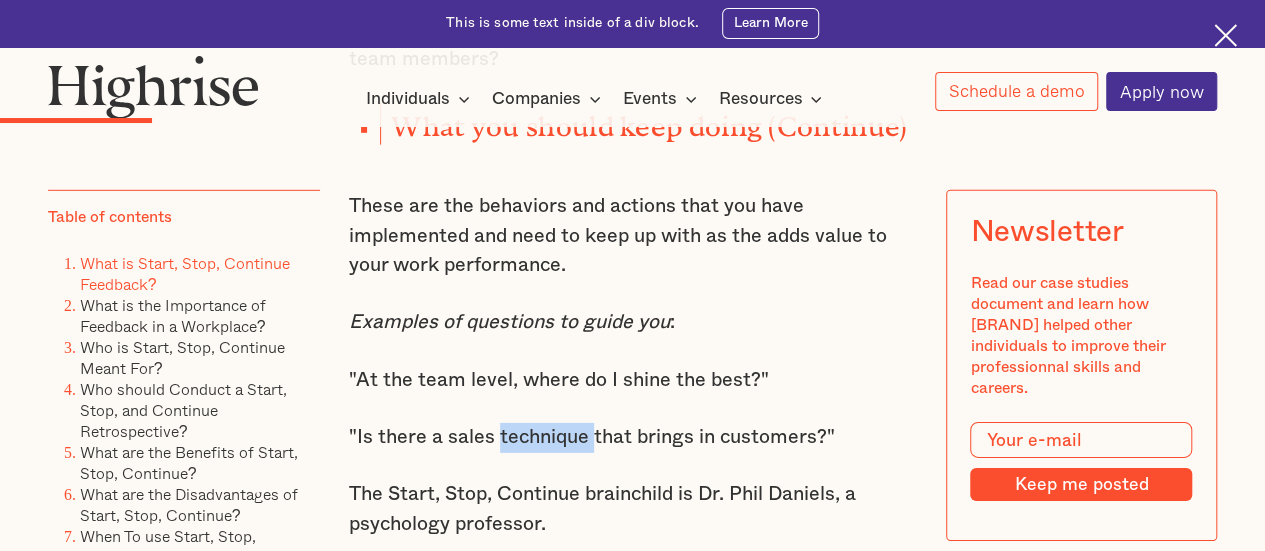 click on ""Is there a sales technique that brings in customers?"" at bounding box center [633, 438] 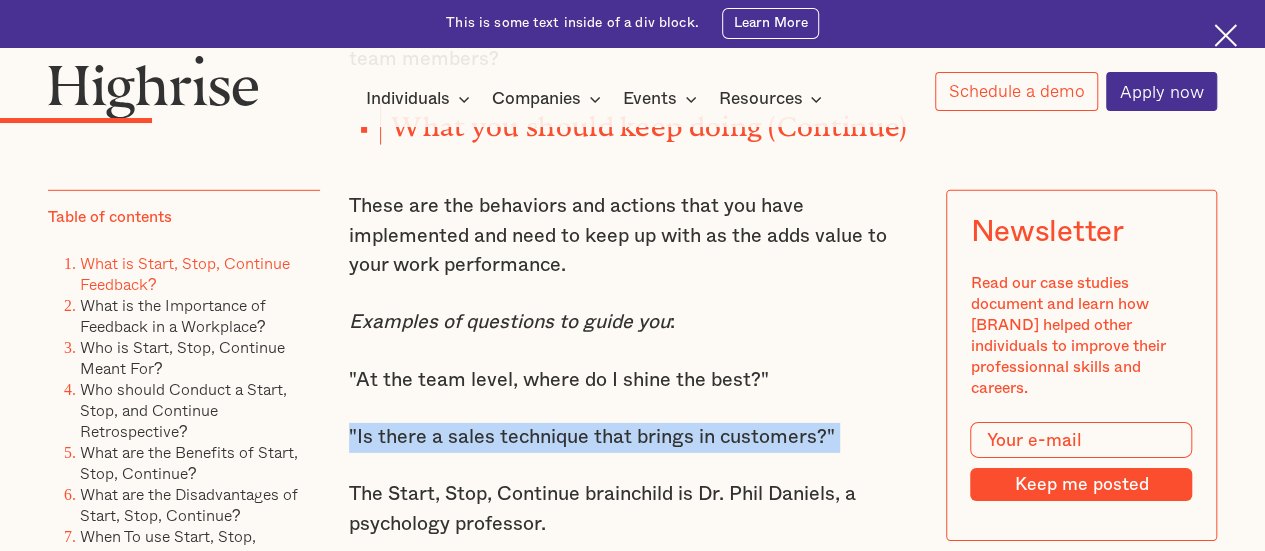 click on ""Is there a sales technique that brings in customers?"" at bounding box center (633, 438) 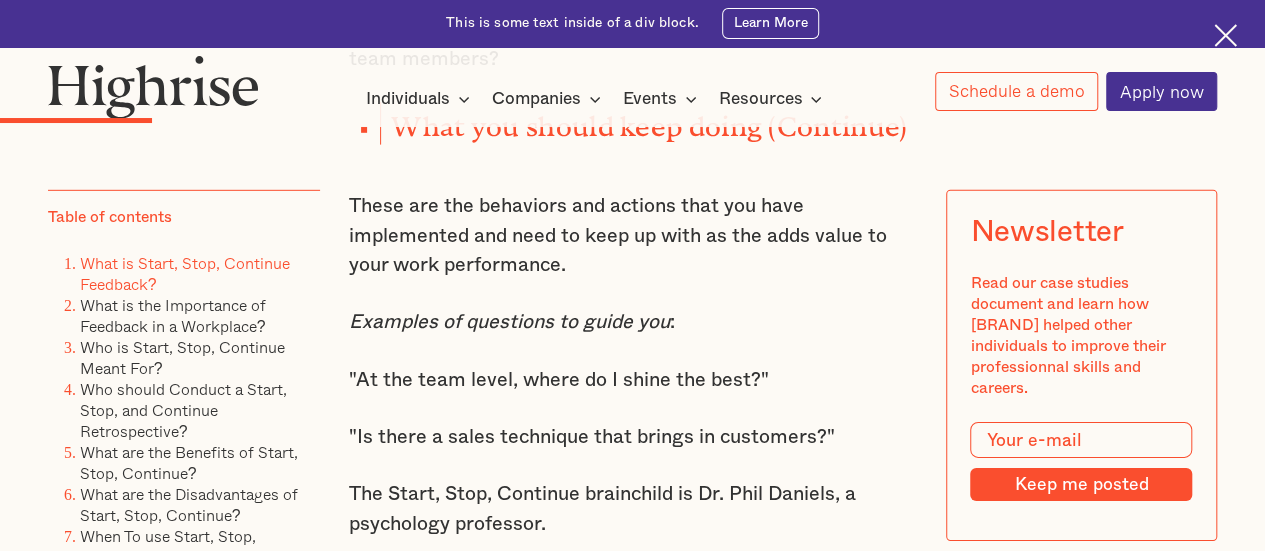 click on ""Is there a sales technique that brings in customers?"" at bounding box center (633, 438) 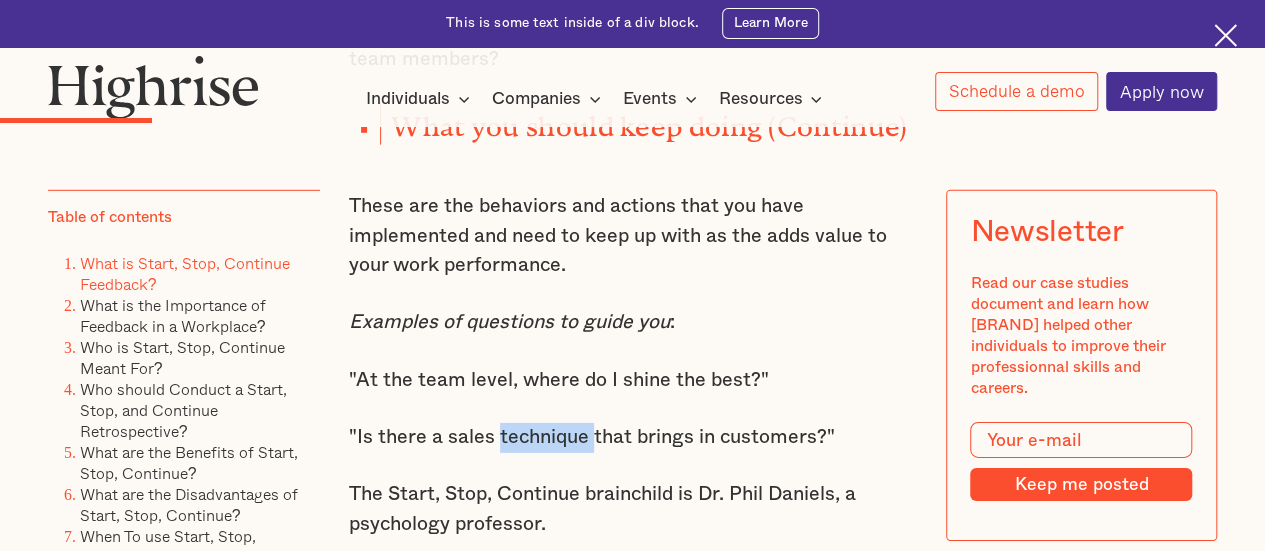click on ""Is there a sales technique that brings in customers?"" at bounding box center (633, 438) 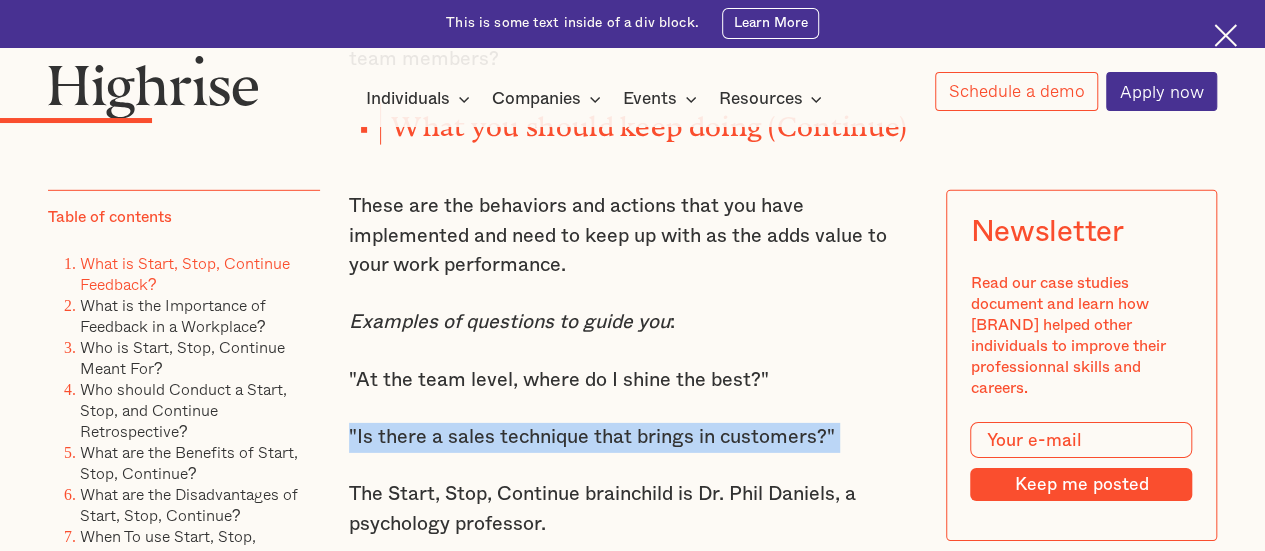 click on ""Is there a sales technique that brings in customers?"" at bounding box center [633, 438] 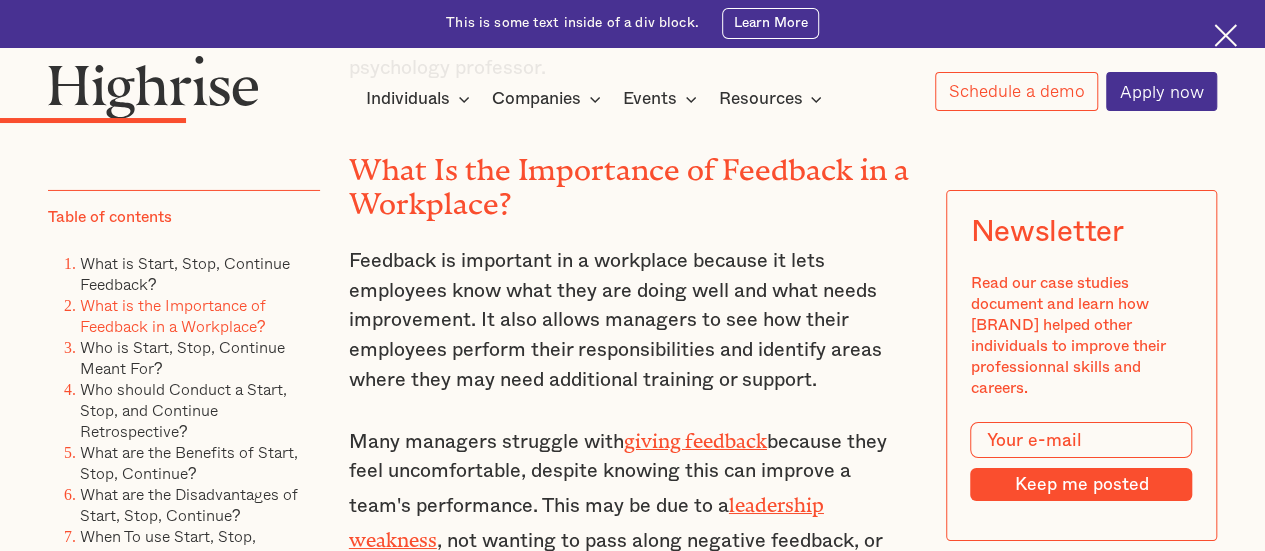 scroll, scrollTop: 3363, scrollLeft: 0, axis: vertical 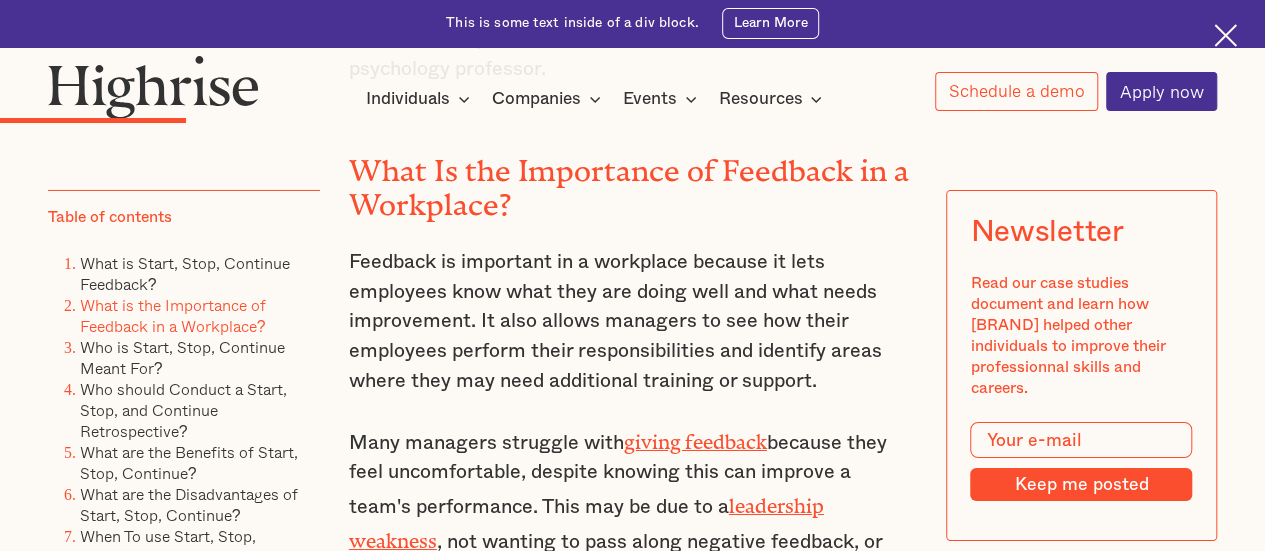 click on "Feedback is important in a workplace because it lets employees know what they are doing well and what needs improvement. It also allows managers to see how their employees perform their responsibilities and identify areas where they may need additional training or support." at bounding box center [633, 322] 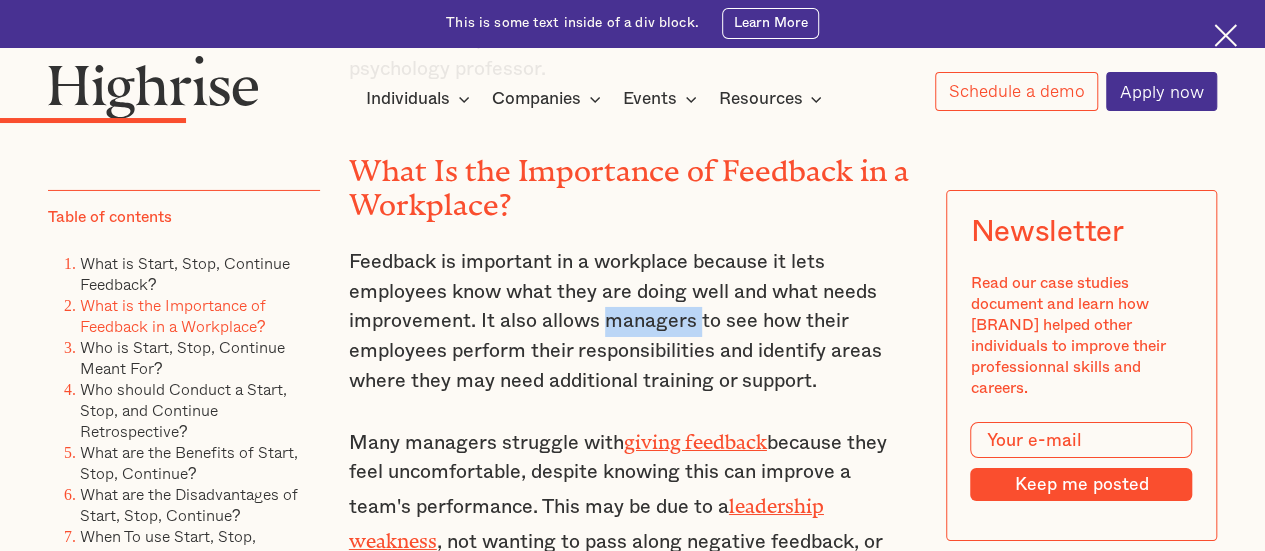 click on "Feedback is important in a workplace because it lets employees know what they are doing well and what needs improvement. It also allows managers to see how their employees perform their responsibilities and identify areas where they may need additional training or support." at bounding box center (633, 322) 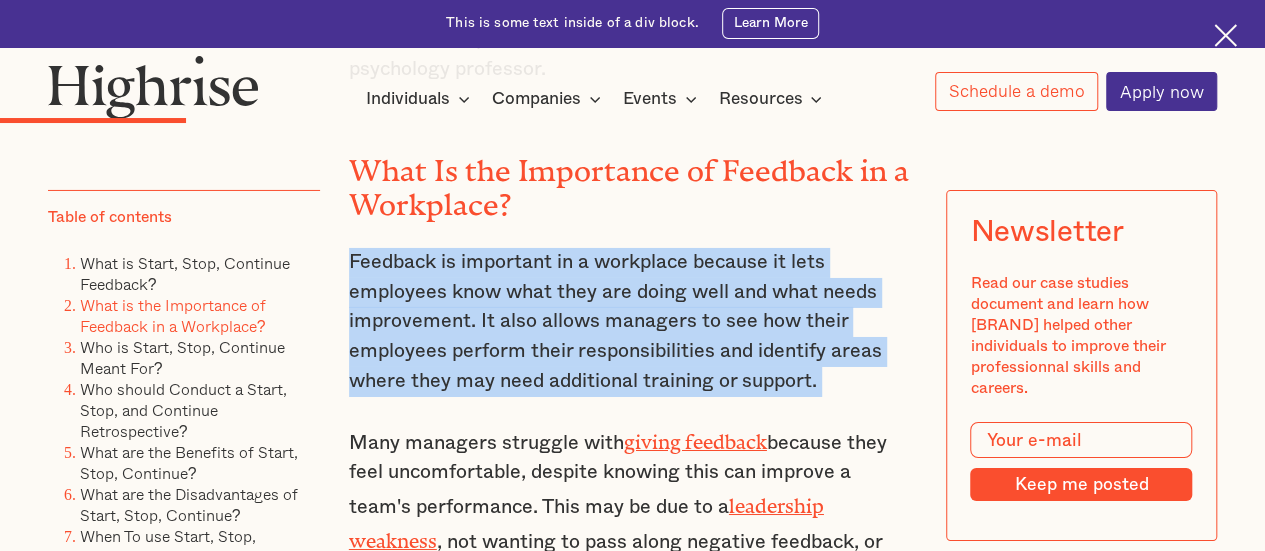 click on "Feedback is important in a workplace because it lets employees know what they are doing well and what needs improvement. It also allows managers to see how their employees perform their responsibilities and identify areas where they may need additional training or support." at bounding box center [633, 322] 